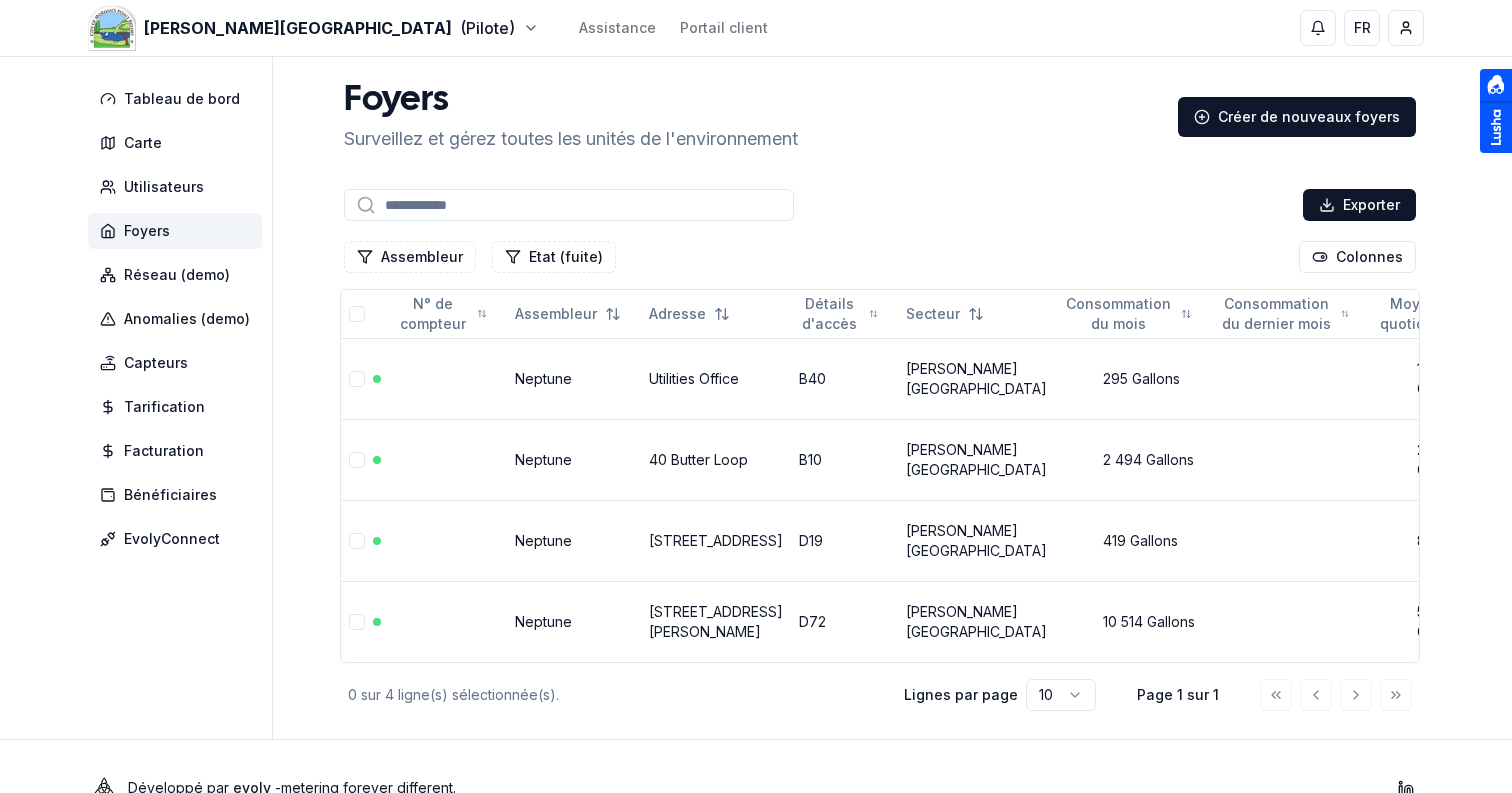 scroll, scrollTop: 0, scrollLeft: 0, axis: both 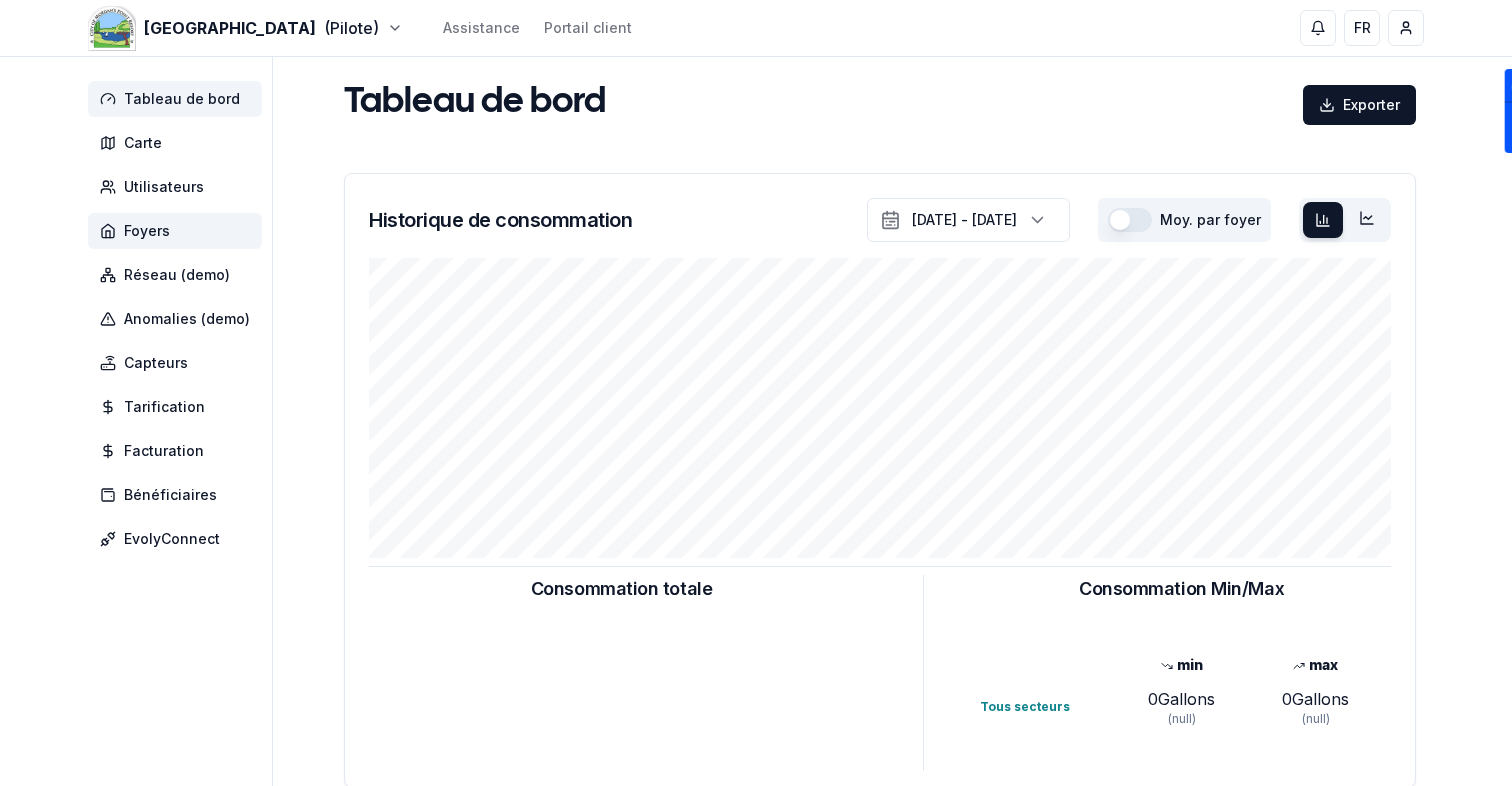 click on "Foyers" at bounding box center [175, 231] 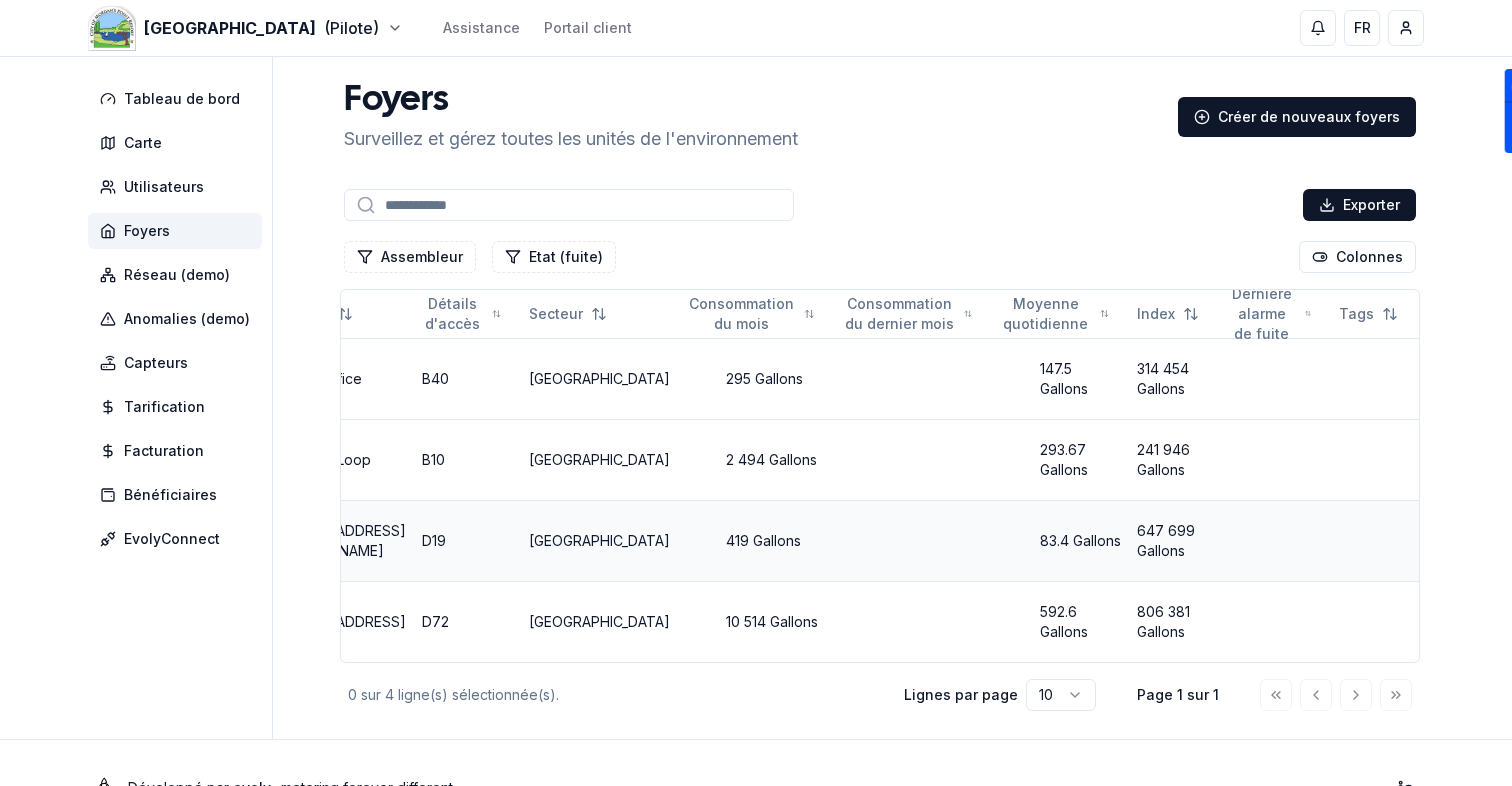 scroll, scrollTop: 0, scrollLeft: 595, axis: horizontal 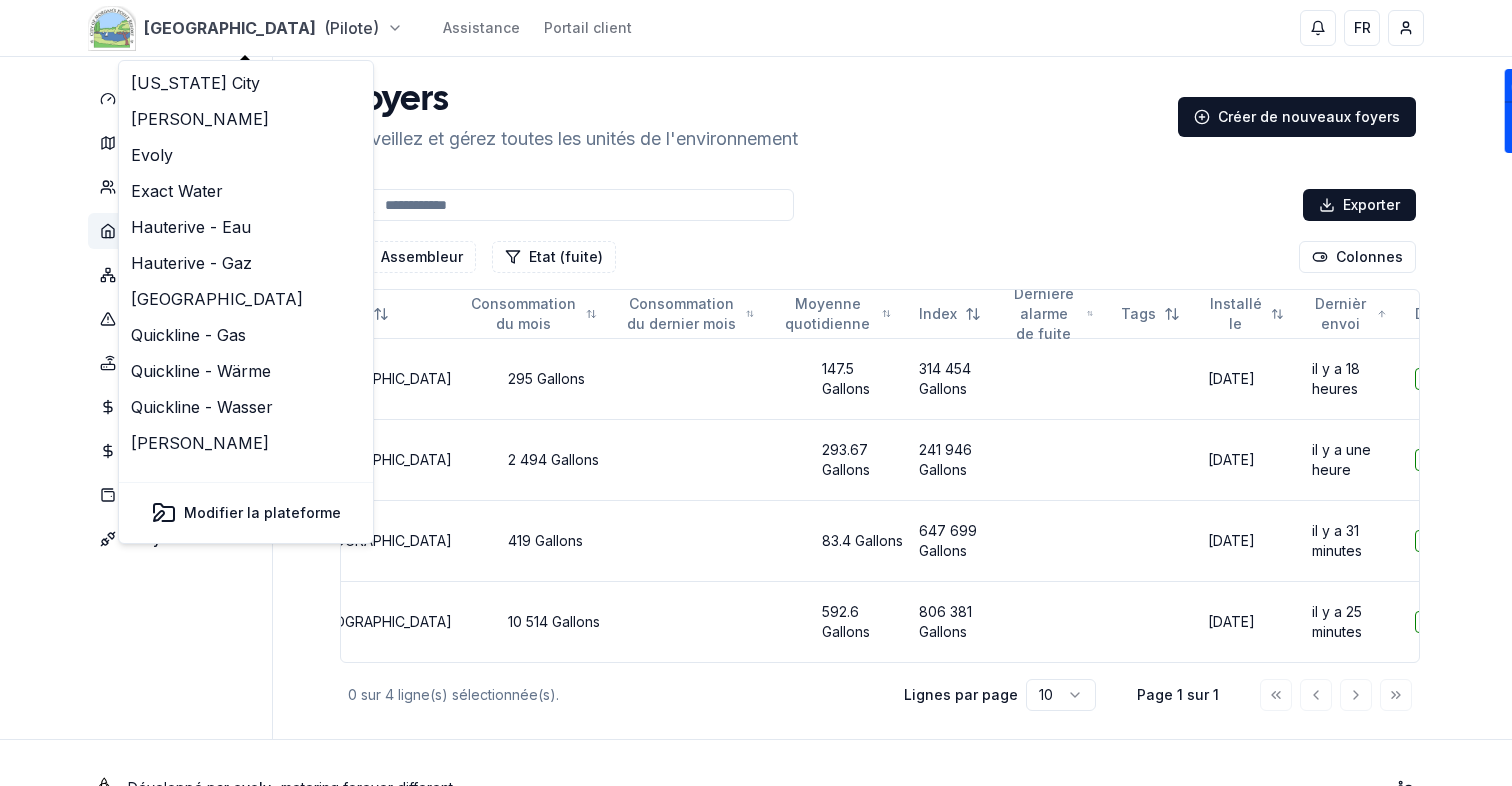 click on "[GEOGRAPHIC_DATA] (Pilote) Assistance Portail client FR Sami Tableau de bord Carte Utilisateurs Foyers Réseau (demo) Anomalies (demo) Capteurs Tarification Facturation Bénéficiaires EvolyConnect Foyers Surveillez et gérez toutes les unités de l'environnement Créer de nouveaux foyers Exporter Assembleur Etat (fuite) Colonnes N° de compteur Assembleur Adresse Détails d'accès Secteur Consommation du mois Consommation du dernier mois Moyenne quotidienne Index Dernière alarme de fuite Tags Installé le Dernièr envoi DevEUI Neptune Utilities Office B40 [GEOGRAPHIC_DATA] 295 Gallons 147.5 Gallons 314 454 Gallons [DATE] il y a 18 heures bba071 show Éditer [GEOGRAPHIC_DATA] B10 [GEOGRAPHIC_DATA] 2 494 Gallons 293.67 Gallons 241 946 [DEMOGRAPHIC_DATA] [DATE] il y a une heure e3ac3d show Éditer Neptune [STREET_ADDRESS][PERSON_NAME] [GEOGRAPHIC_DATA] 419 Gallons 83.4 Gallons 647 699 Gallons [DATE] il y a 31 minutes e28404 show Éditer [GEOGRAPHIC_DATA][STREET_ADDRESS] show" at bounding box center [756, 418] 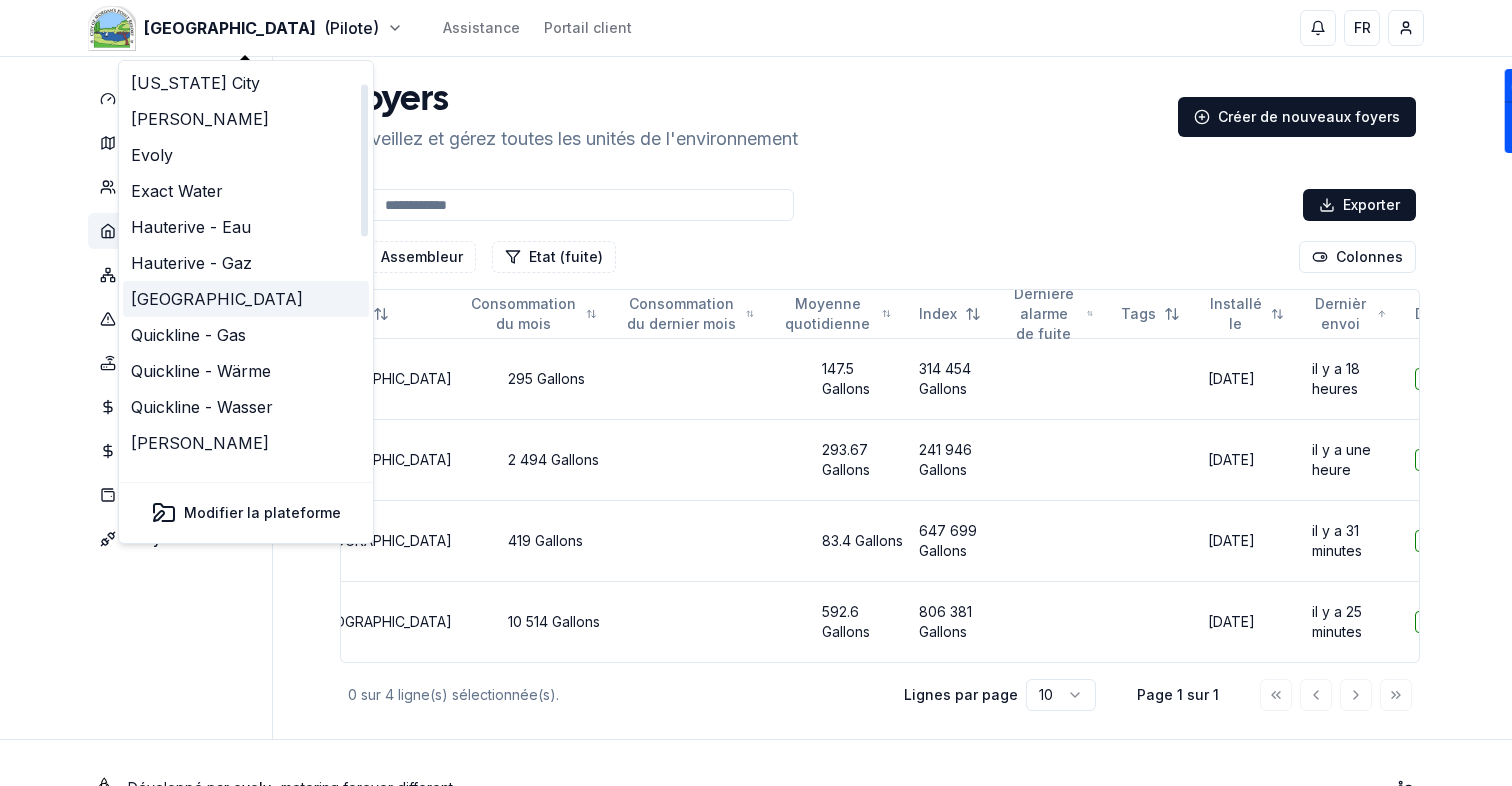 scroll, scrollTop: 615, scrollLeft: 0, axis: vertical 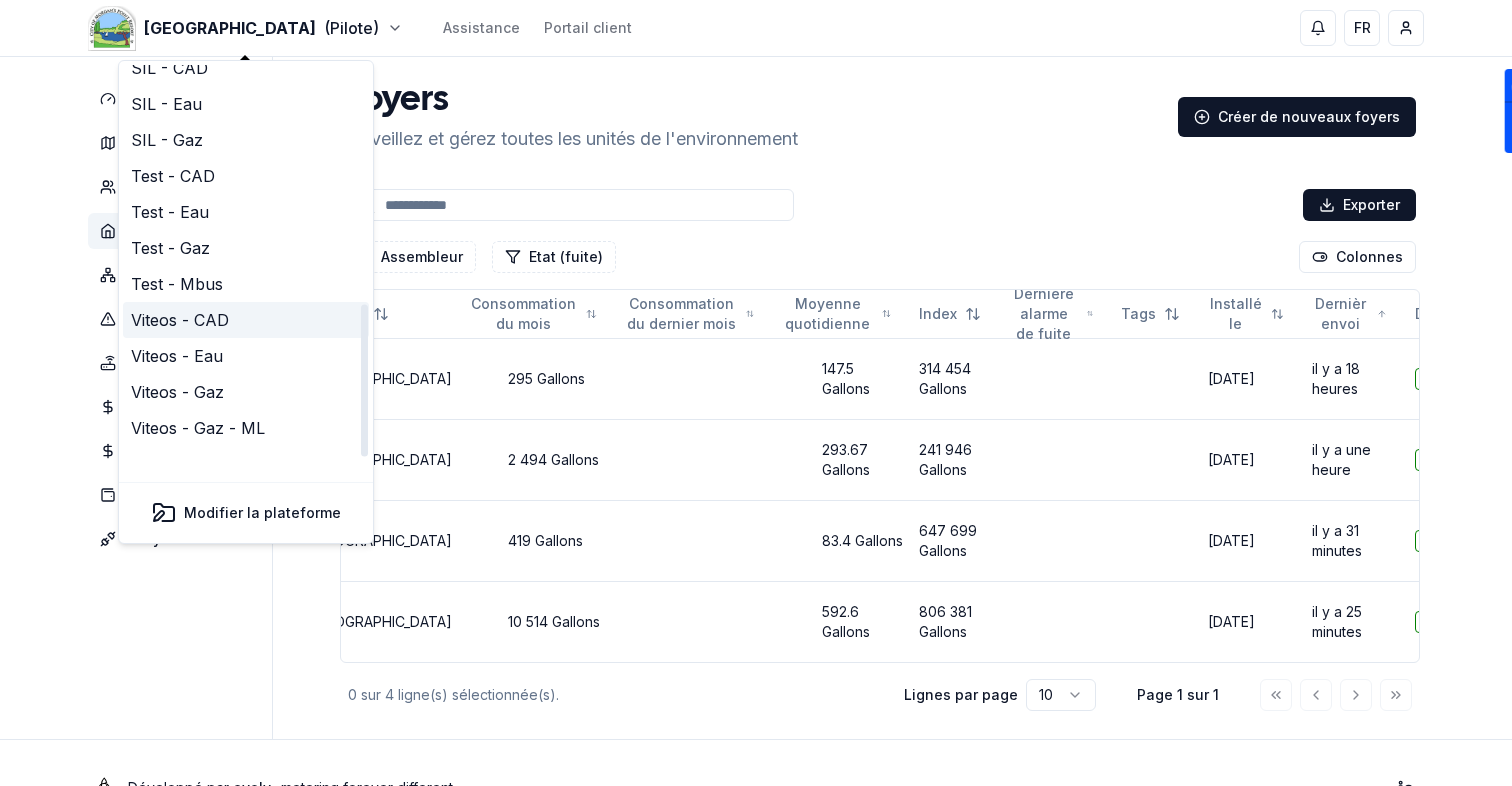 click on "Viteos - CAD" at bounding box center [246, 320] 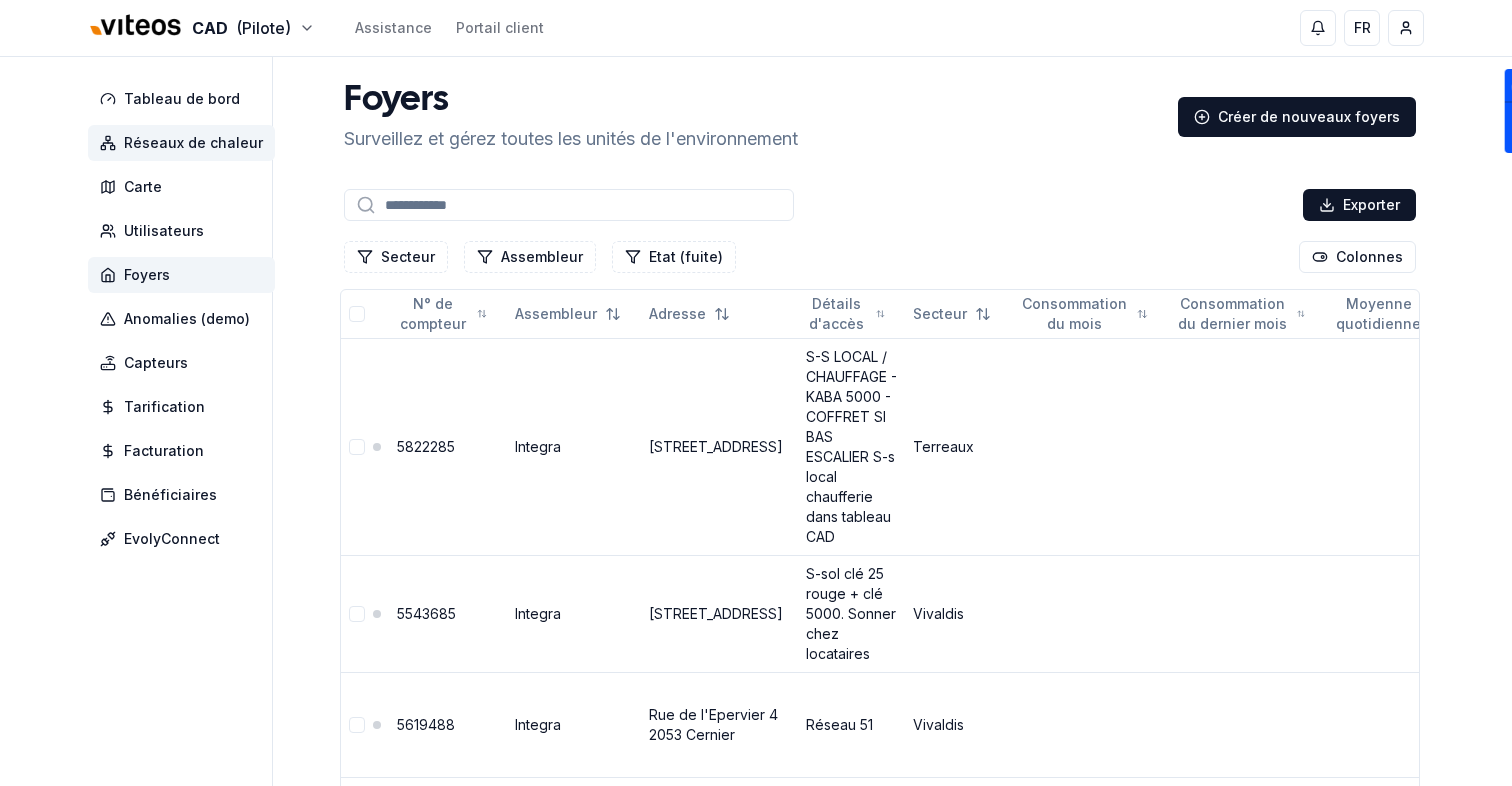 click on "Réseaux de chaleur" at bounding box center (193, 143) 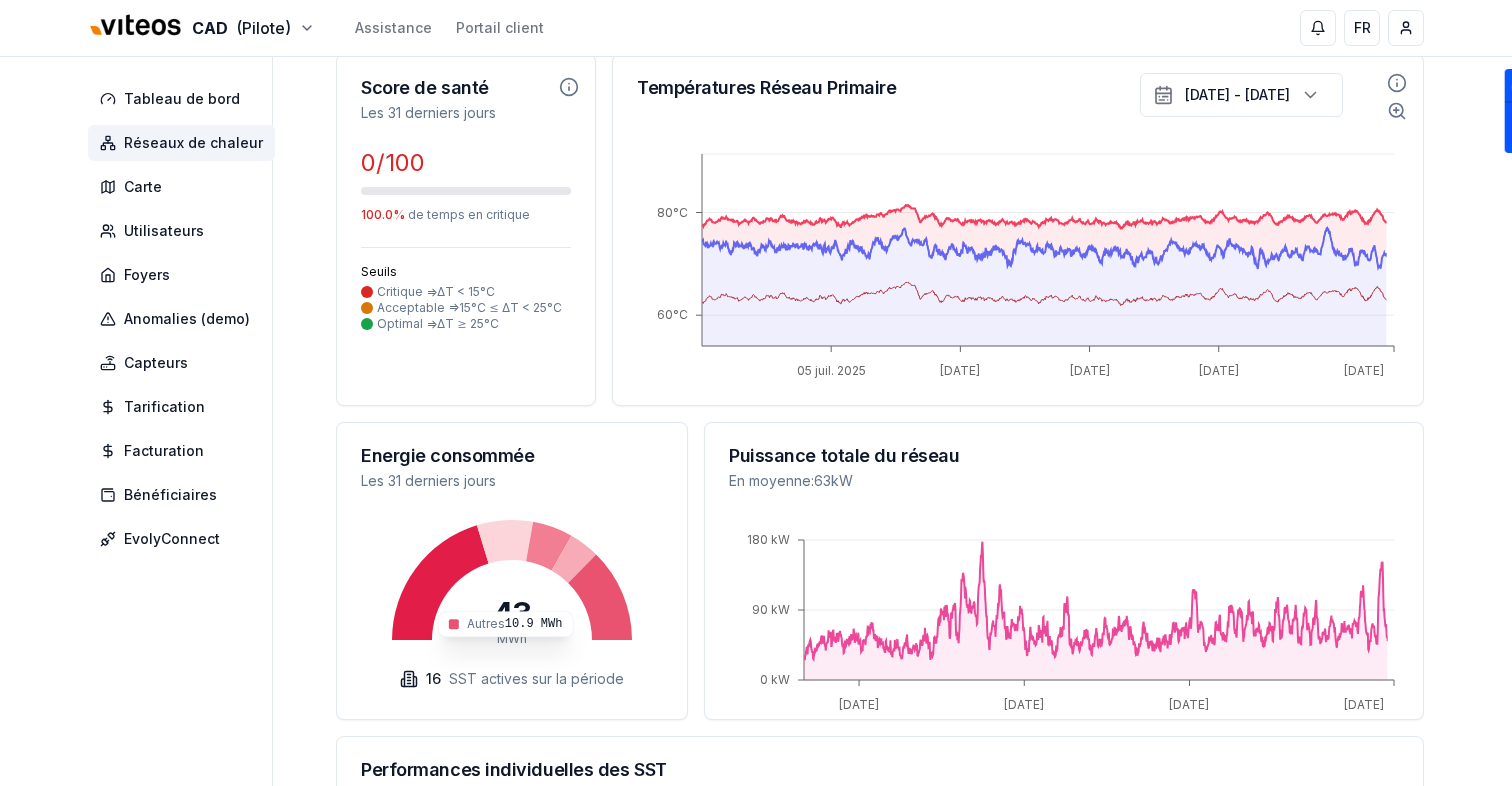 scroll, scrollTop: 0, scrollLeft: 0, axis: both 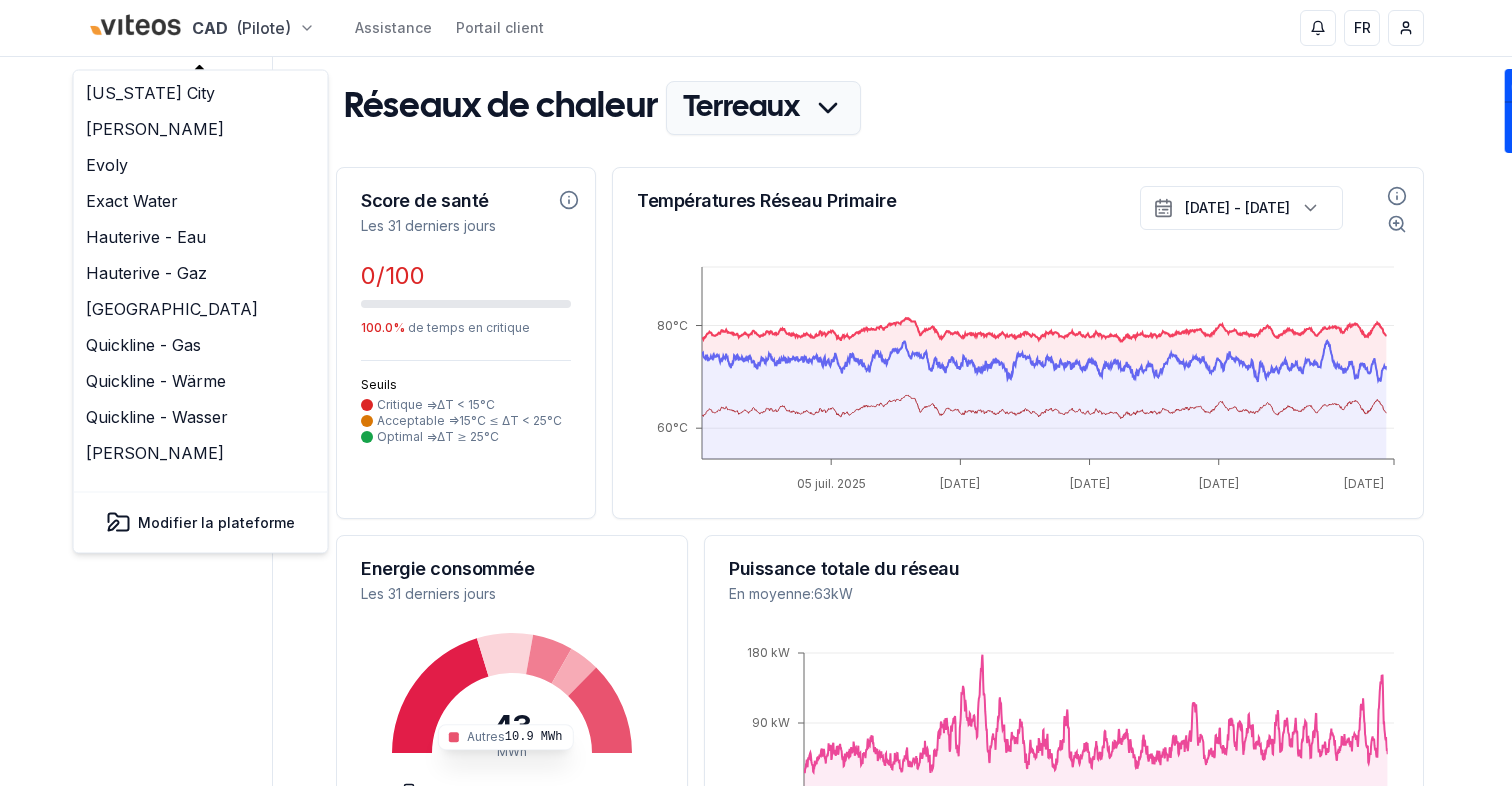click on "**********" at bounding box center [756, 1045] 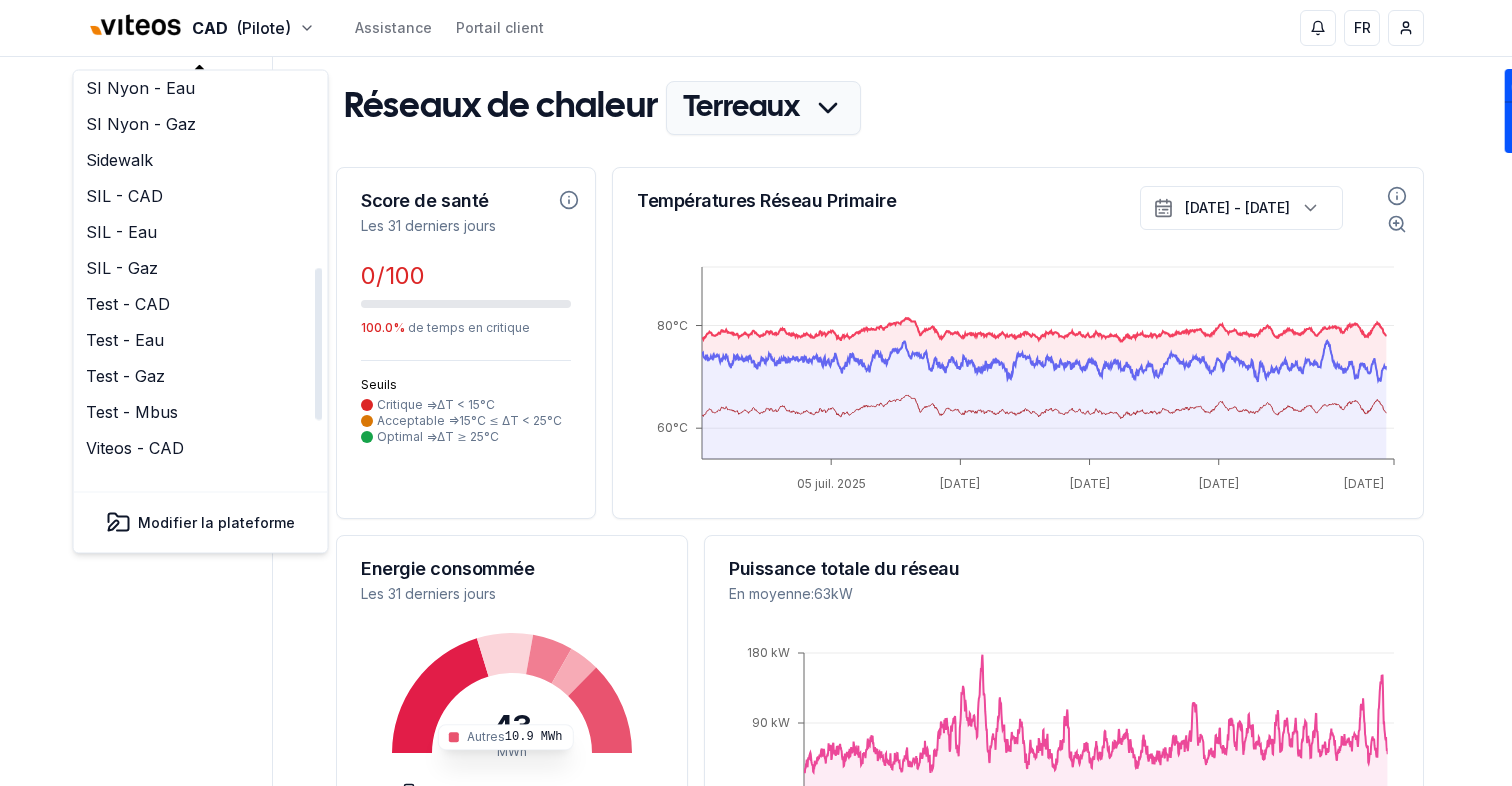 scroll, scrollTop: 615, scrollLeft: 0, axis: vertical 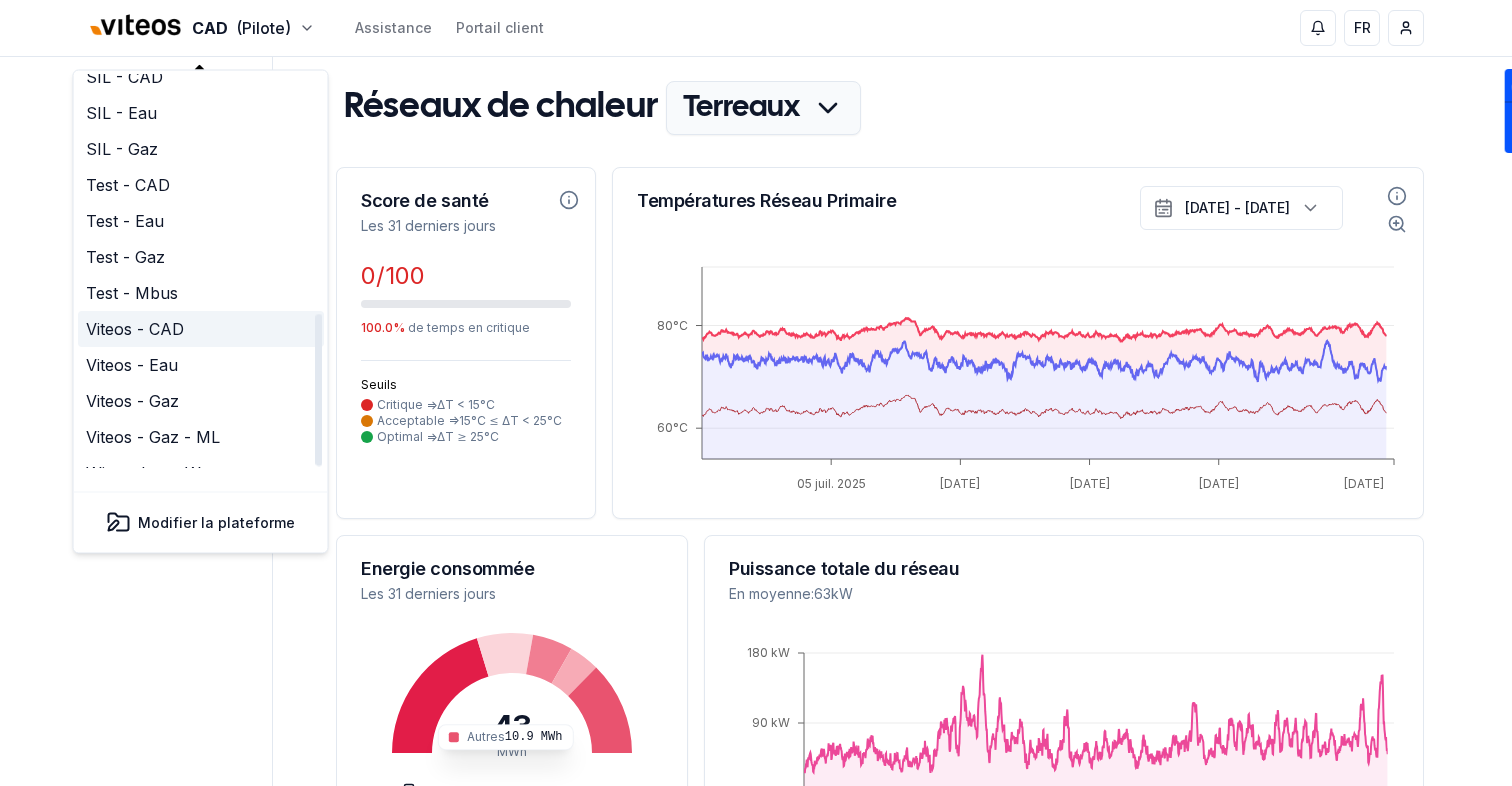 click on "Viteos - CAD" at bounding box center (201, 330) 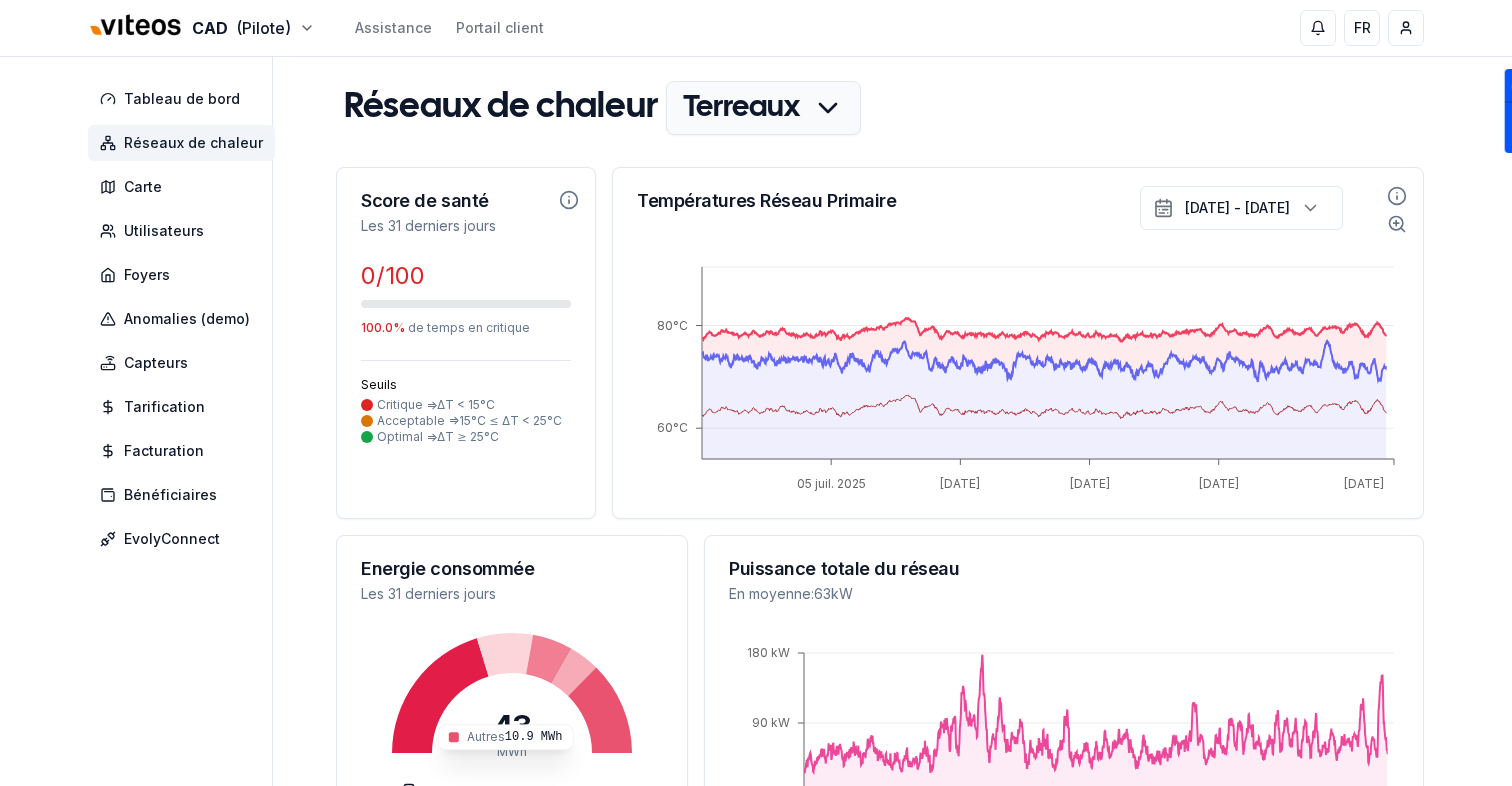 type 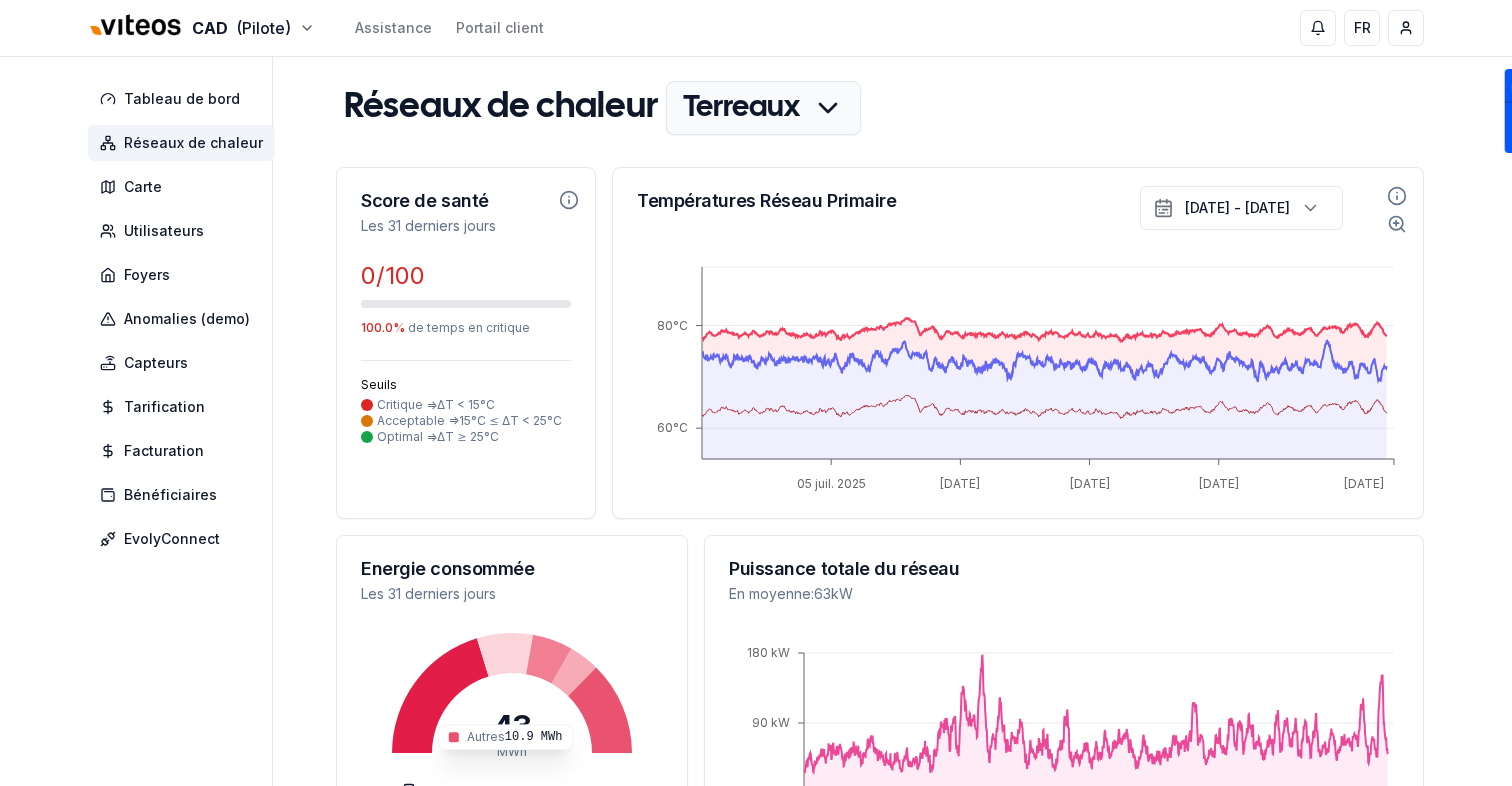 click on "CAD (Pilote) Assistance Portail client FR Sami Tableau de bord Réseaux de chaleur Carte Utilisateurs Foyers Anomalies (demo) Capteurs Tarification Facturation Bénéficiaires EvolyConnect Réseaux de chaleur Terreaux Score de santé Les 31 derniers jours 0 /100 100.0 %   de temps en critique Seuils Critique =>   ΔT < 15°C Acceptable =>   15°C ≤ ΔT < 25°C Optimal =>   ΔT ≥ 25°C Températures Réseau Primaire 30 juin 2025 - 30 juil. 2025 05 juil. 2025 11 juil. 2025 17 juil. 2025 23 juil. 2025 30 juil. 2025 60°C 80°C Energie consommée Les 31 derniers jours 43 MWh Autres    10.9 MWh 16 SST actives sur la période Puissance totale du réseau En moyenne :  63  kW 02 juil. 2025 11 juil. 2025 20 juil. 2025 30 juil. 2025 0 kW 90 kW 180 kW Performances individuelles des SST Les 31 derniers jours Colonnes N°compteur Adresse SST ΔT moyen Score ΔT Contribution T_retour 5738652 Fauboug de l'Hôpital 1 0.1  °C 0 3.741  °C show 5978534 Passage Max-Meuron 4 1.2  °C 0 0.896  °C show 5702405 9.4 1 0" at bounding box center [756, 1046] 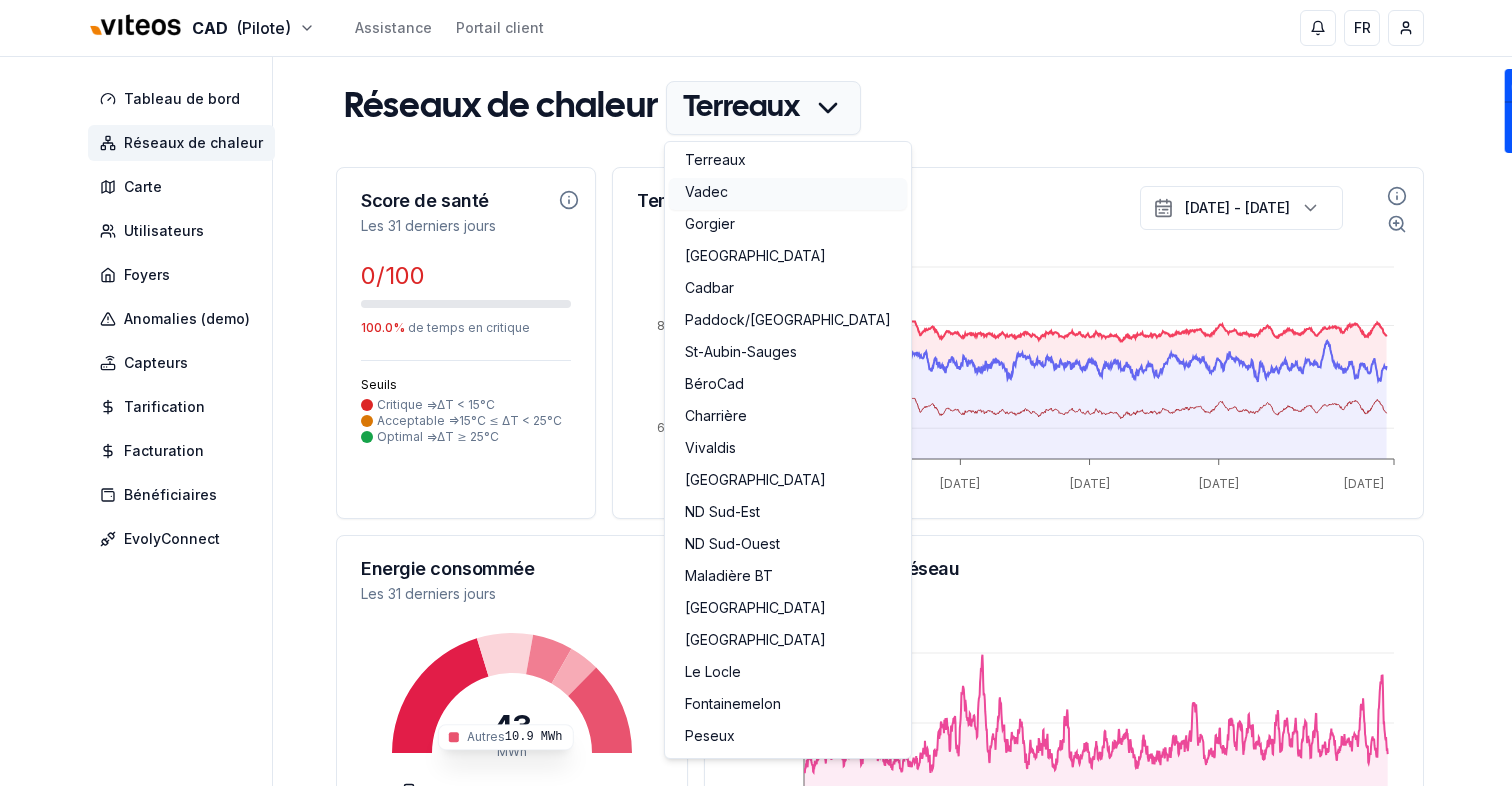 click on "Vadec" at bounding box center (788, 194) 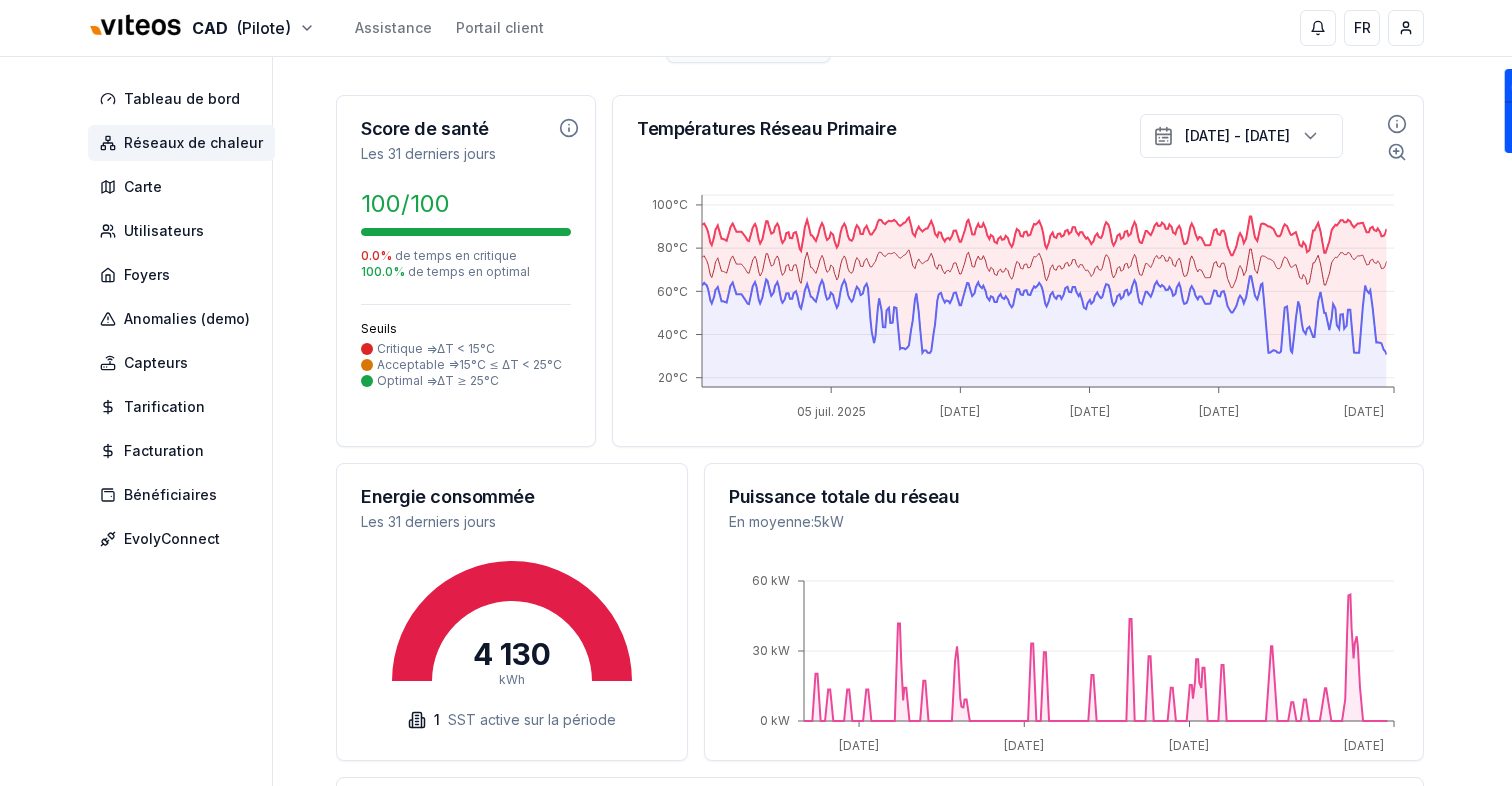 scroll, scrollTop: 0, scrollLeft: 0, axis: both 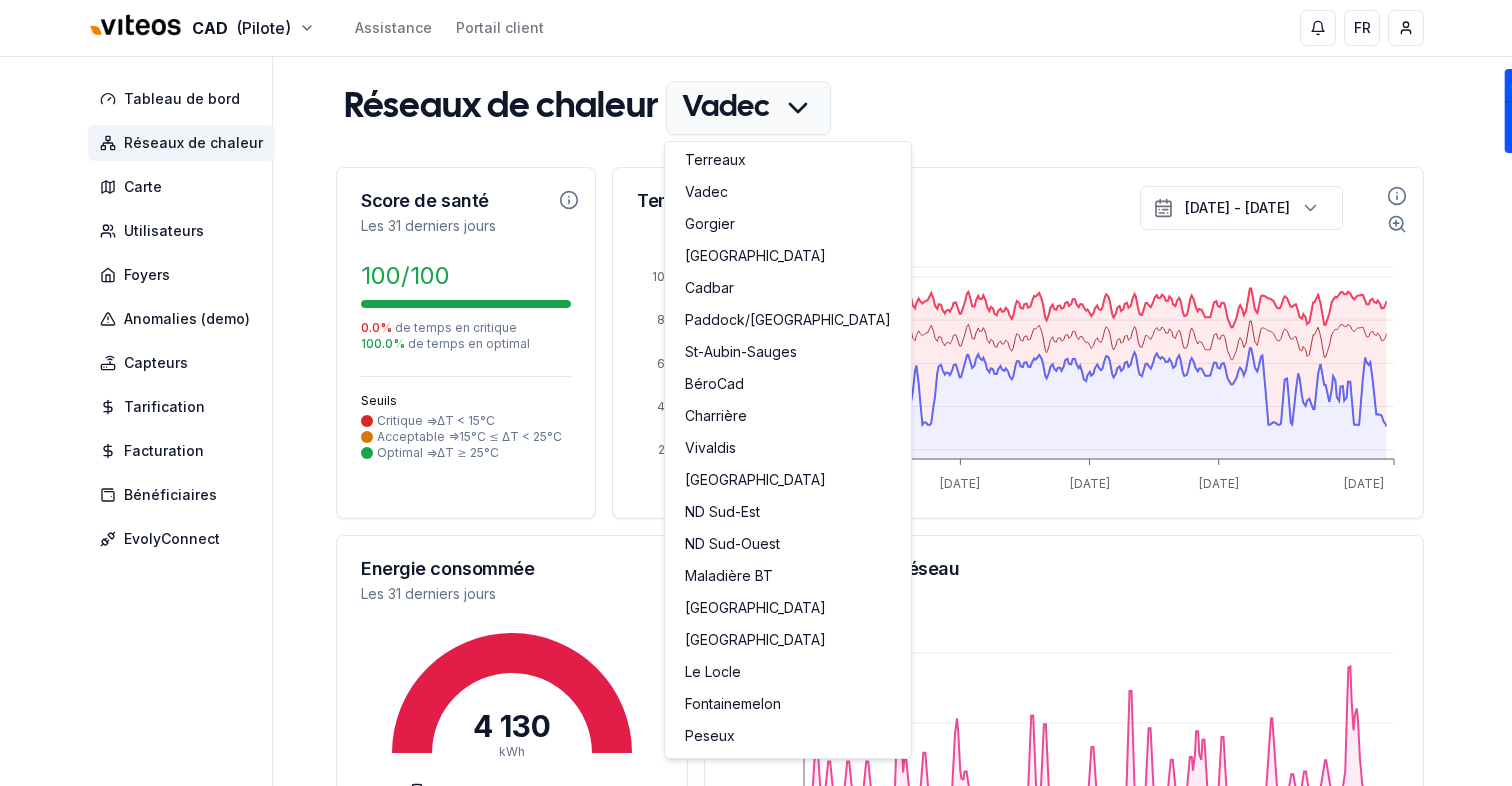 click on "CAD (Pilote) Assistance Portail client FR Sami Tableau de bord Réseaux de chaleur Carte Utilisateurs Foyers Anomalies (demo) Capteurs Tarification Facturation Bénéficiaires EvolyConnect Réseaux de chaleur Vadec Score de santé Les 31 derniers jours 100 /100 0.0 %   de temps en critique 100.0 %   de temps en optimal Seuils Critique =>   ΔT < 15°C Acceptable =>   15°C ≤ ΔT < 25°C Optimal =>   ΔT ≥ 25°C Températures Réseau Primaire 30 juin 2025 - 30 juil. 2025 05 juil. 2025 11 juil. 2025 17 juil. 2025 23 juil. 2025 30 juil. 2025 20°C 40°C 60°C 80°C 100°C Energie consommée Les 31 derniers jours 4 130 kWh 1 SST active sur la période Puissance totale du réseau En moyenne :  5  kW 02 juil. 2025 11 juil. 2025 20 juil. 2025 30 juil. 2025 0 kW 30 kW 60 kW Performances individuelles des SST Les 31 derniers jours Pas de données Développé par   evoly   -  metering forever different . Linkedin 30" at bounding box center (756, 664) 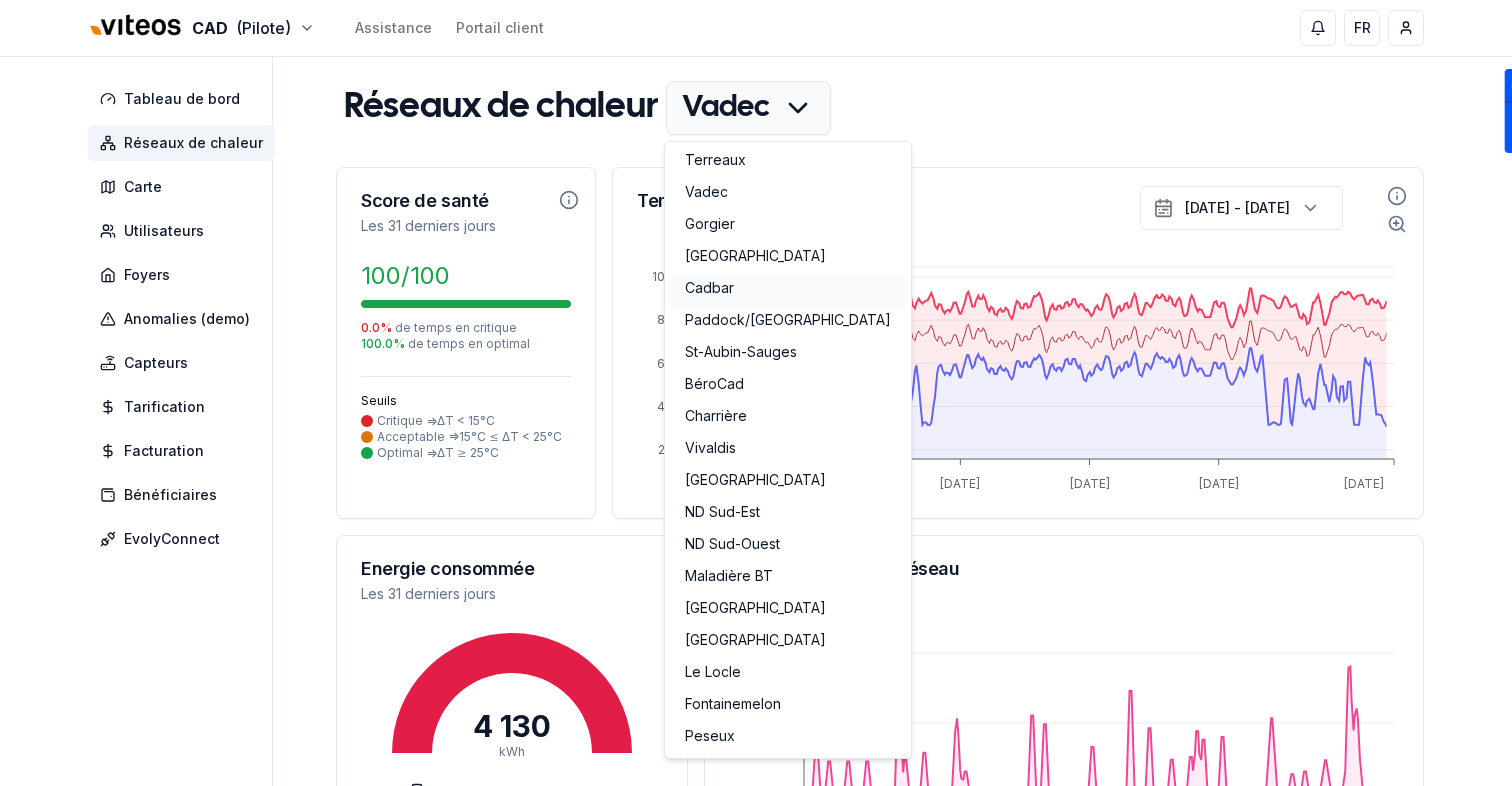 click on "Cadbar" at bounding box center (788, 290) 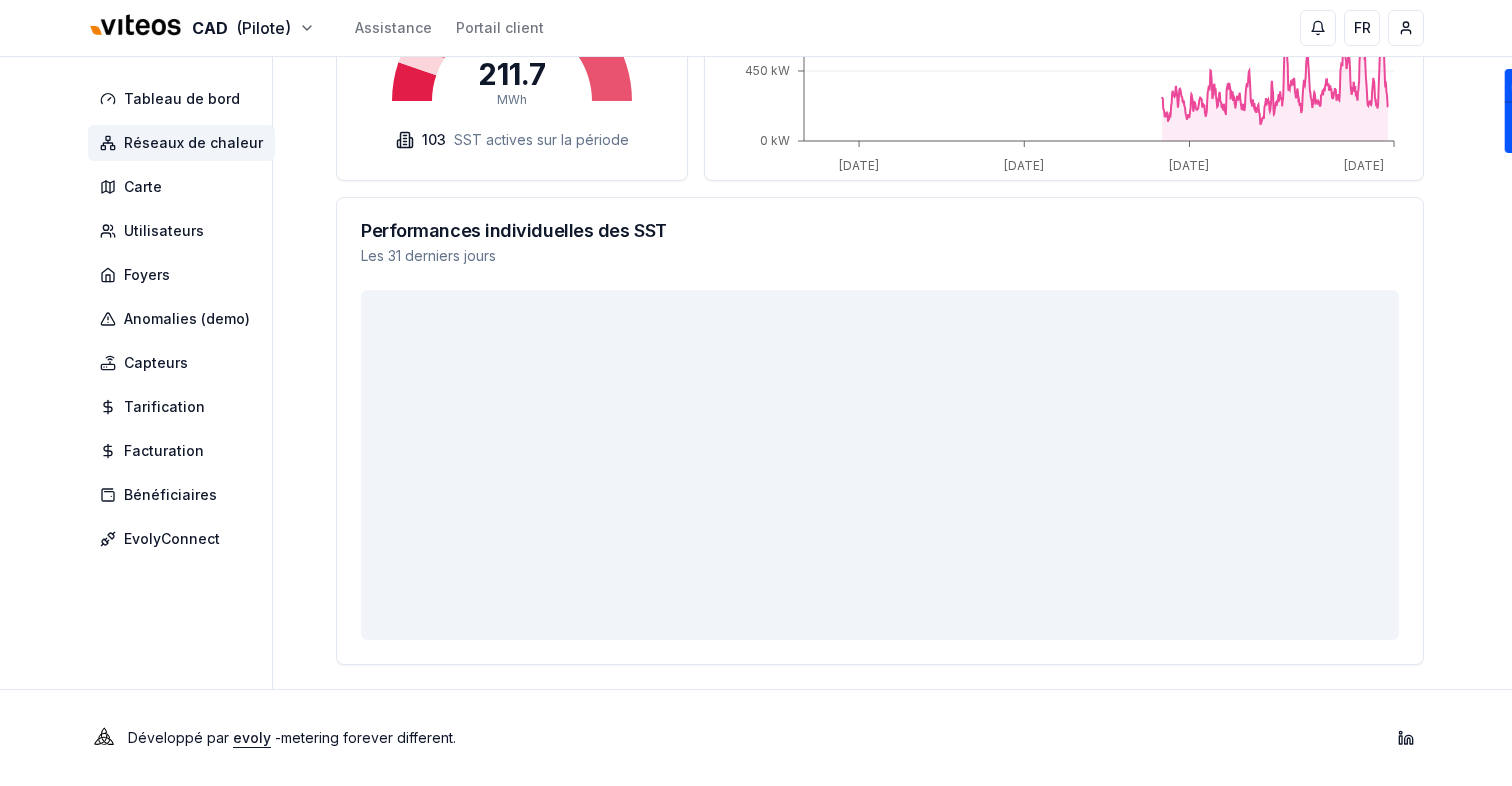 scroll, scrollTop: 0, scrollLeft: 0, axis: both 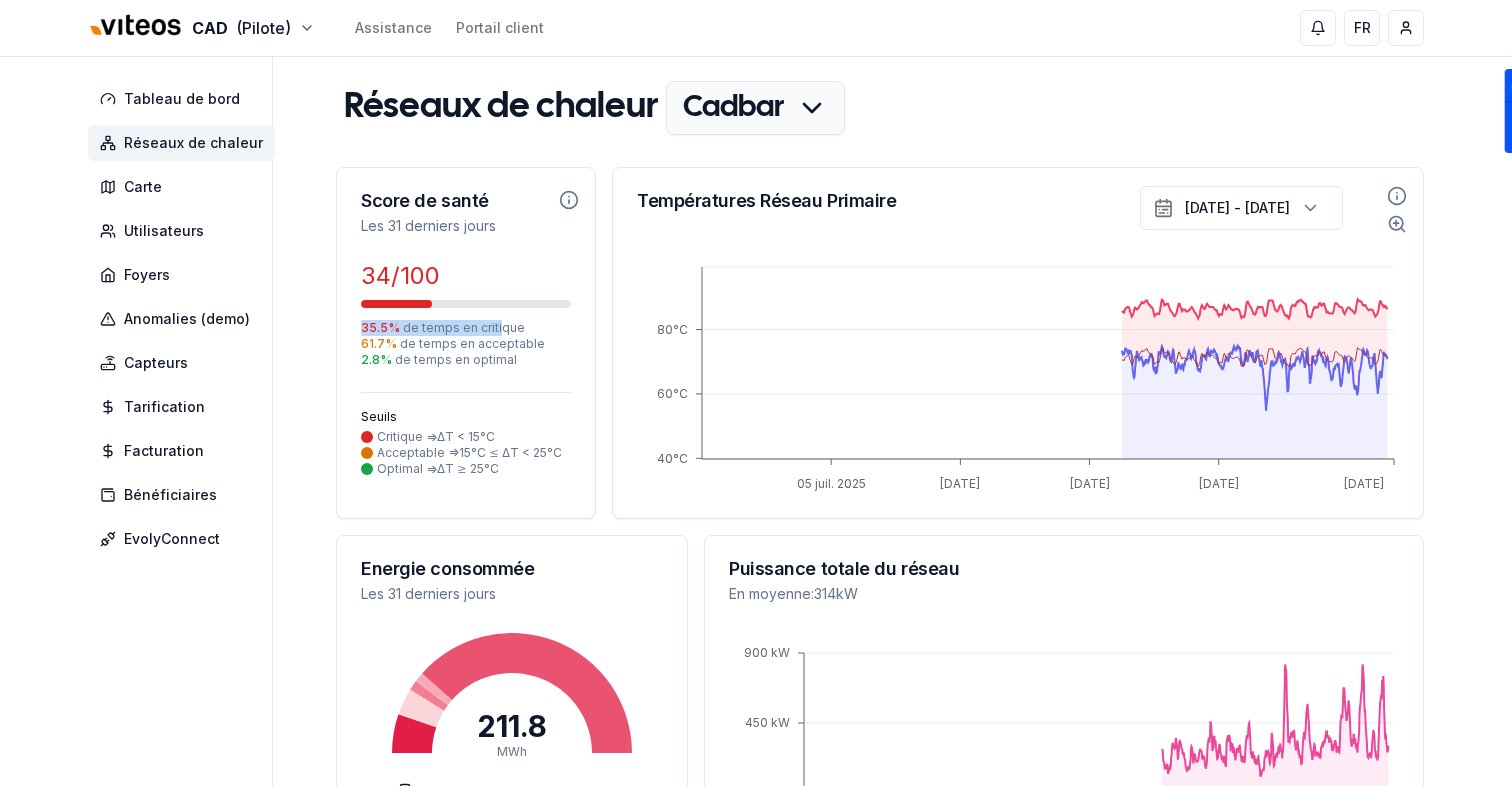 drag, startPoint x: 358, startPoint y: 327, endPoint x: 495, endPoint y: 334, distance: 137.17871 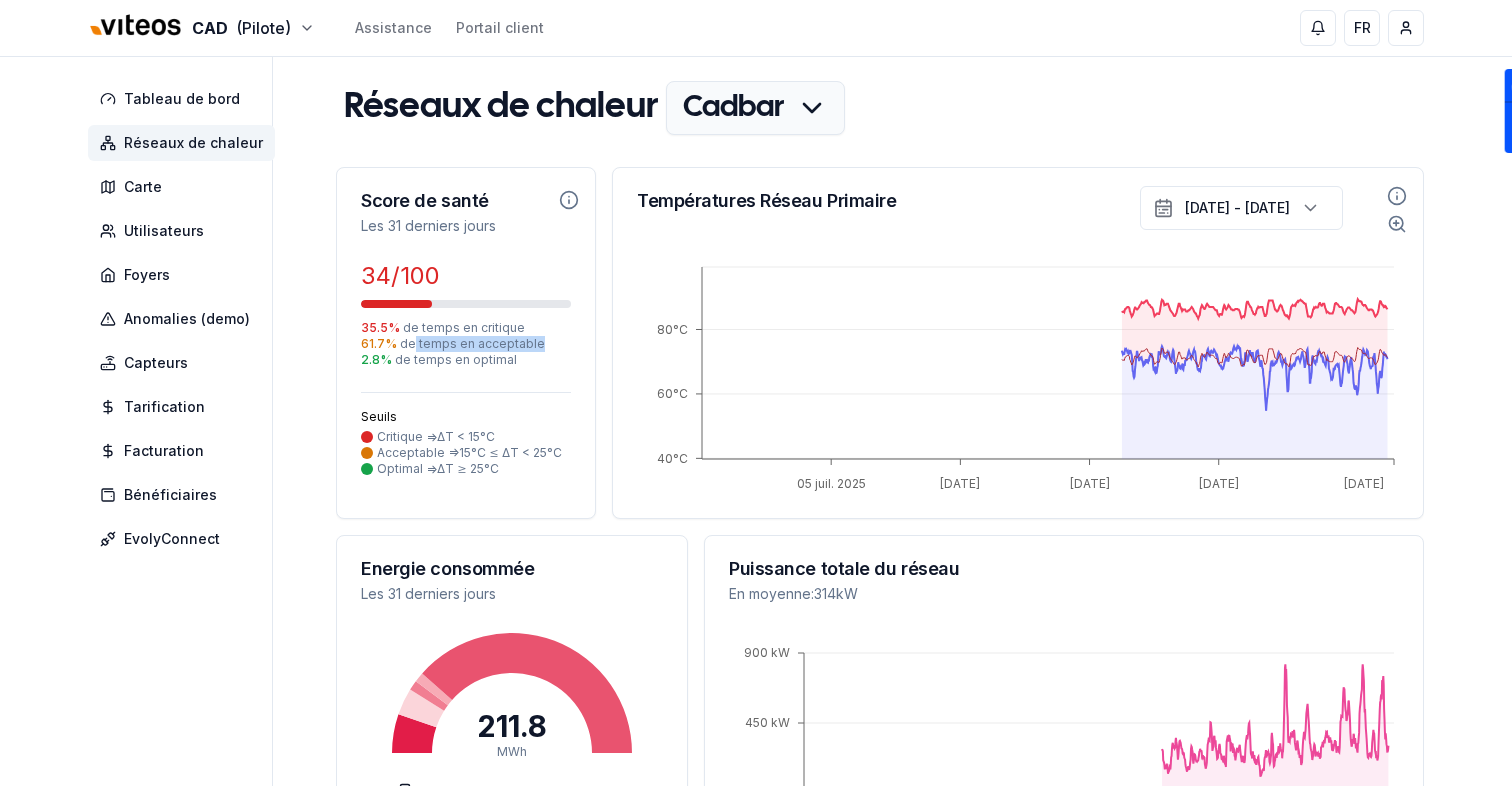 drag, startPoint x: 542, startPoint y: 346, endPoint x: 411, endPoint y: 346, distance: 131 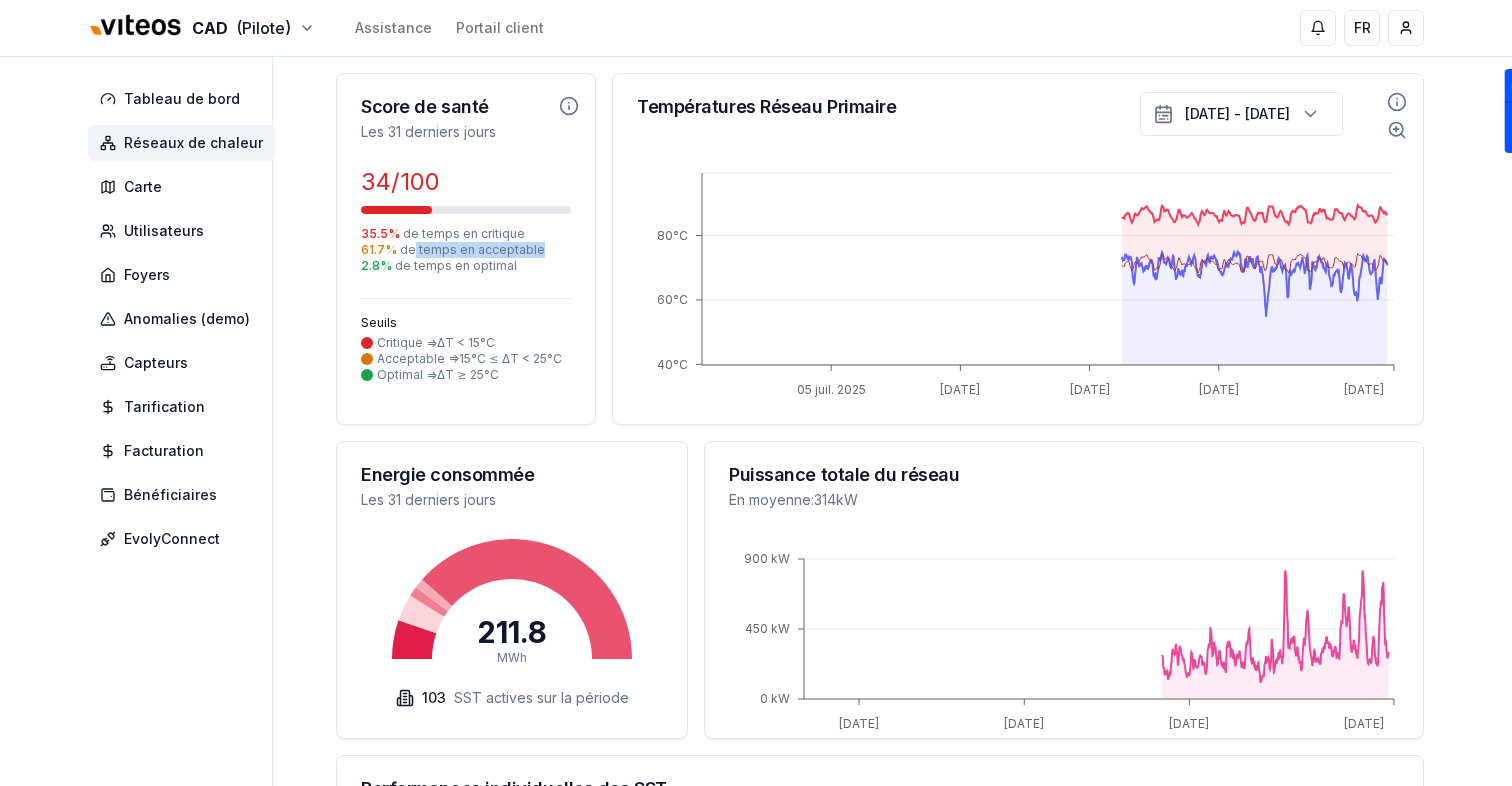scroll, scrollTop: 0, scrollLeft: 0, axis: both 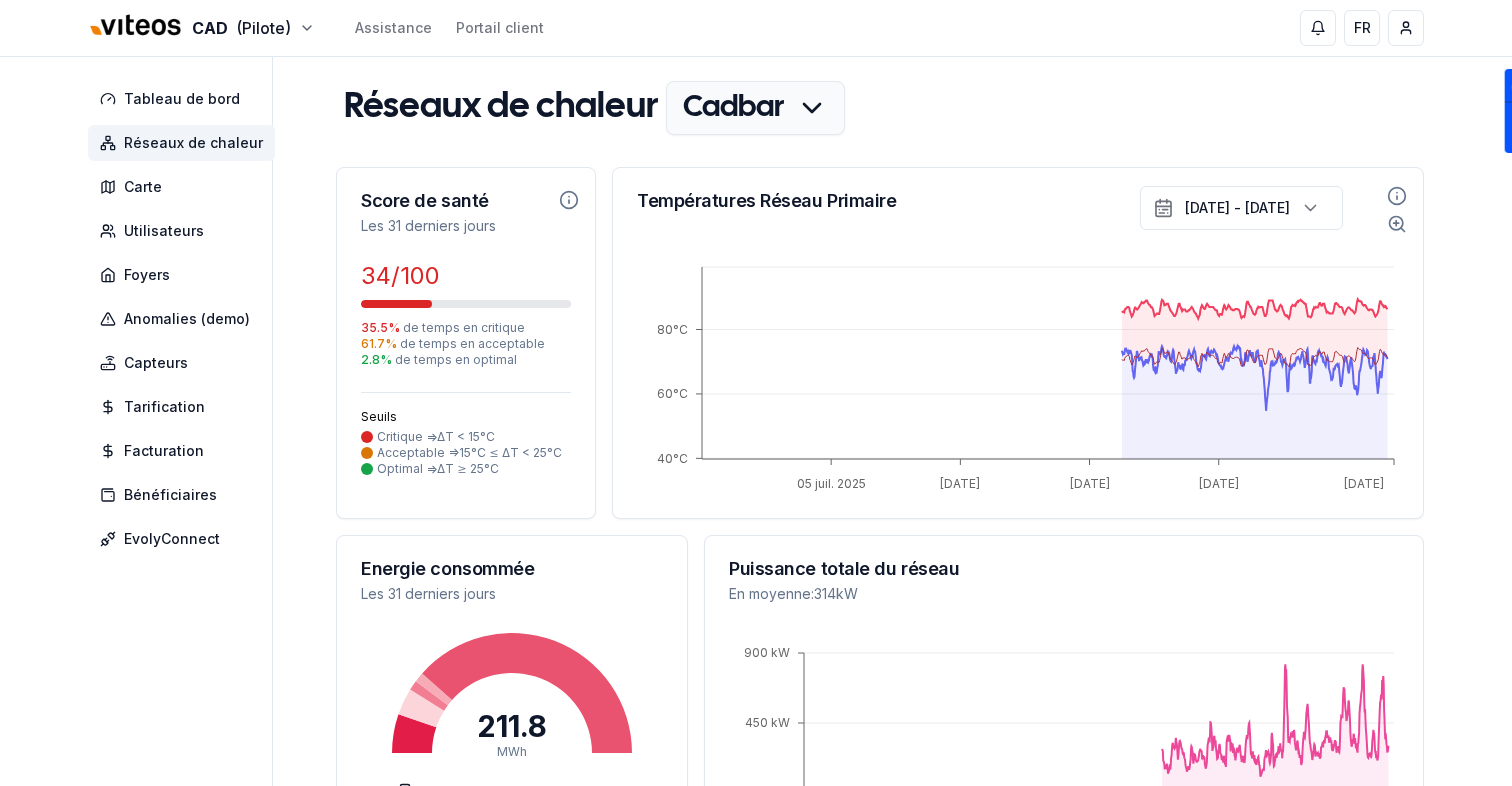 click on "Optimal =>   ΔT ≥ 25°C" at bounding box center [438, 469] 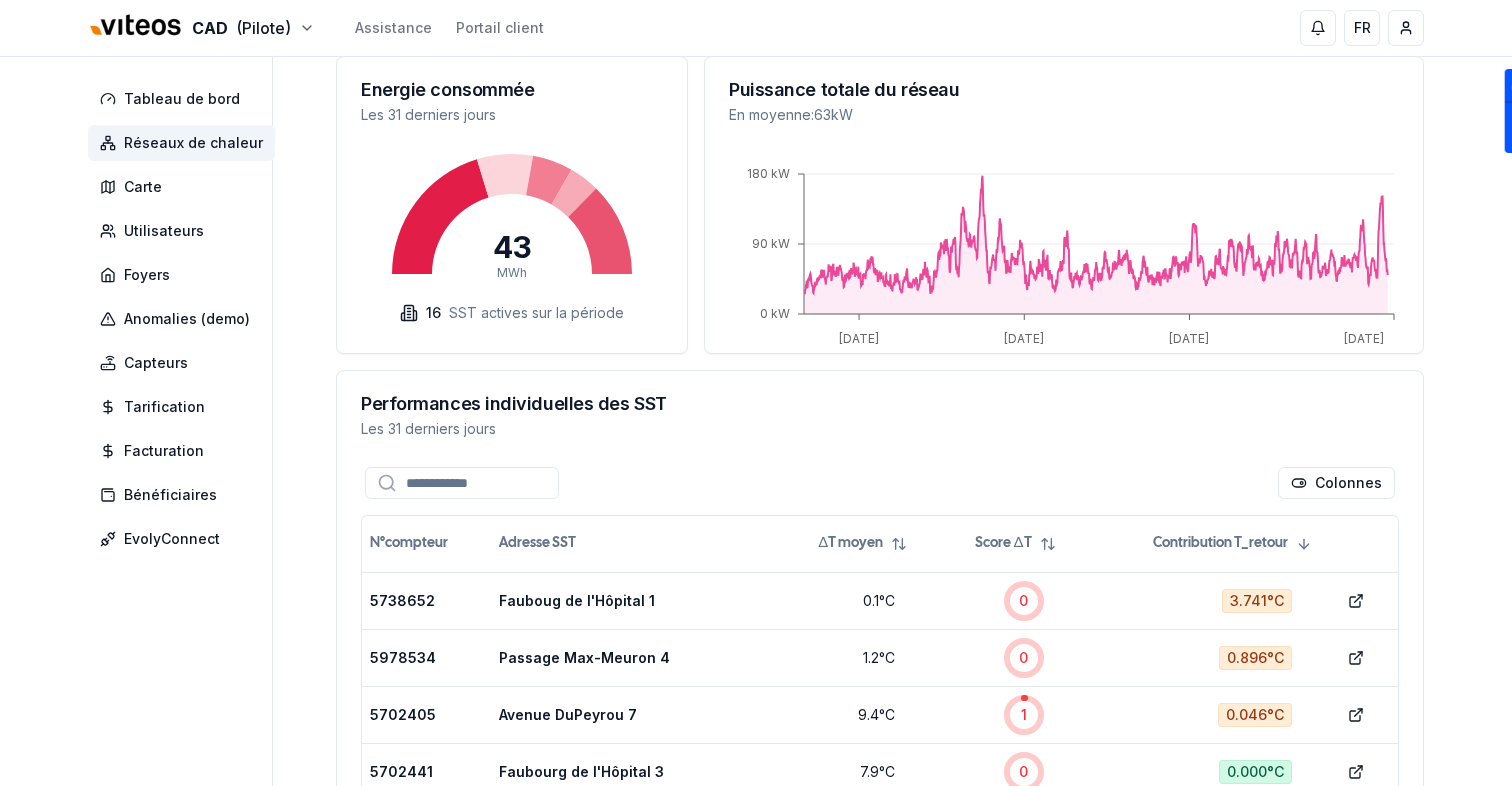 scroll, scrollTop: 0, scrollLeft: 0, axis: both 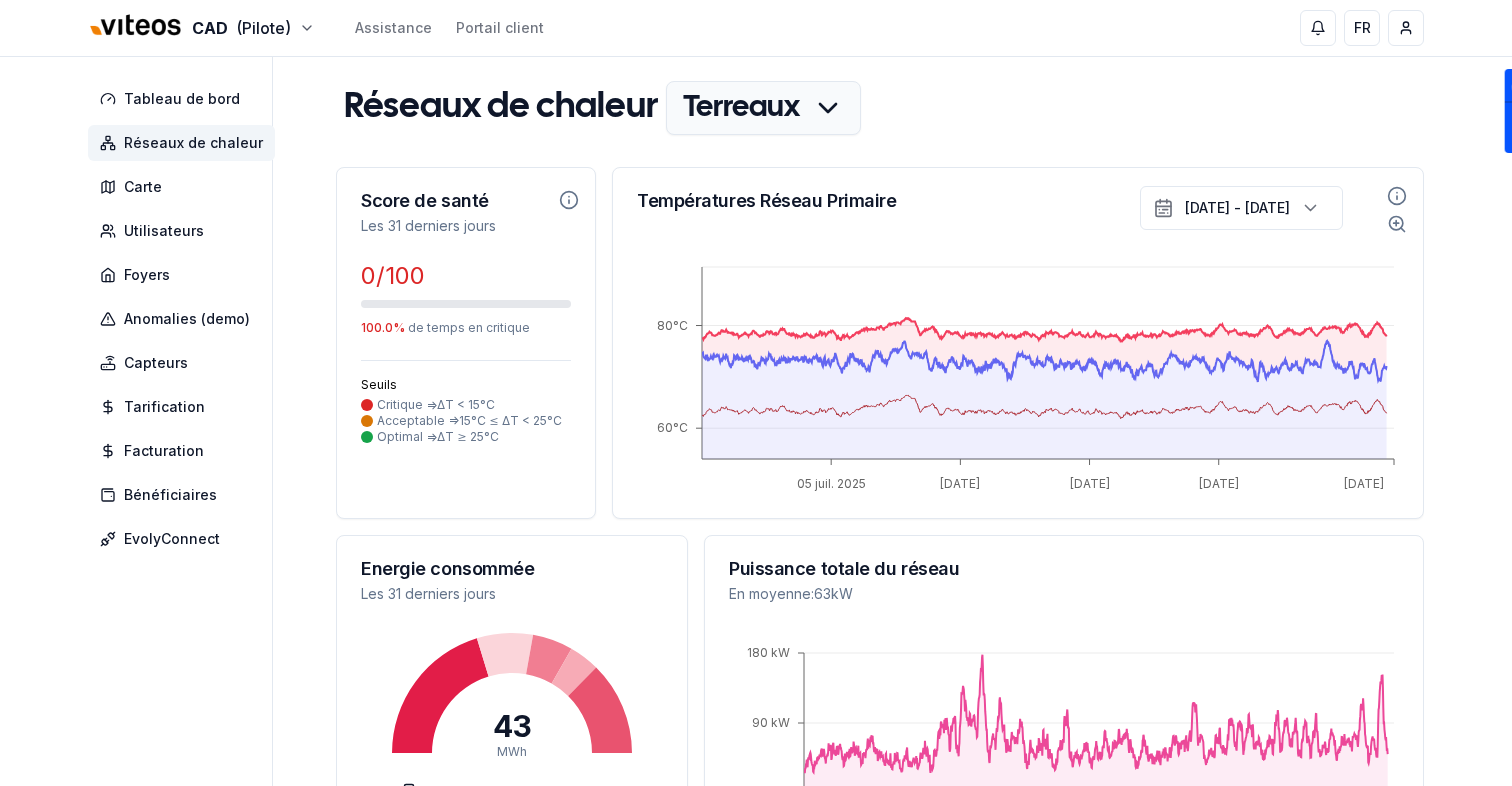 click on "CAD (Pilote) Assistance Portail client FR Sami Tableau de bord Réseaux de chaleur Carte Utilisateurs Foyers Anomalies (demo) Capteurs Tarification Facturation Bénéficiaires EvolyConnect Réseaux de chaleur Terreaux Score de santé Les 31 derniers jours 0 /100 100.0 %   de temps en critique Seuils Critique =>   ΔT < 15°C Acceptable =>   15°C ≤ ΔT < 25°C Optimal =>   ΔT ≥ 25°C Températures Réseau Primaire 30 juin 2025 - 30 juil. 2025 05 juil. 2025 11 juil. 2025 17 juil. 2025 23 juil. 2025 30 juil. 2025 60°C 80°C Energie consommée Les 31 derniers jours 43 MWh 16 SST actives sur la période Puissance totale du réseau En moyenne :  63  kW 02 juil. 2025 11 juil. 2025 20 juil. 2025 30 juil. 2025 0 kW 90 kW 180 kW Performances individuelles des SST Les 31 derniers jours Colonnes N°compteur Adresse SST ΔT moyen Score ΔT Contribution T_retour 5738652 Fauboug de l'Hôpital 1 0.1  °C 0 3.741  °C show 5978534 Passage Max-Meuron 4 1.2  °C 0 0.896  °C show 5702405 Avenue DuPeyrou 7 9.4  °C 1 0" at bounding box center (756, 1046) 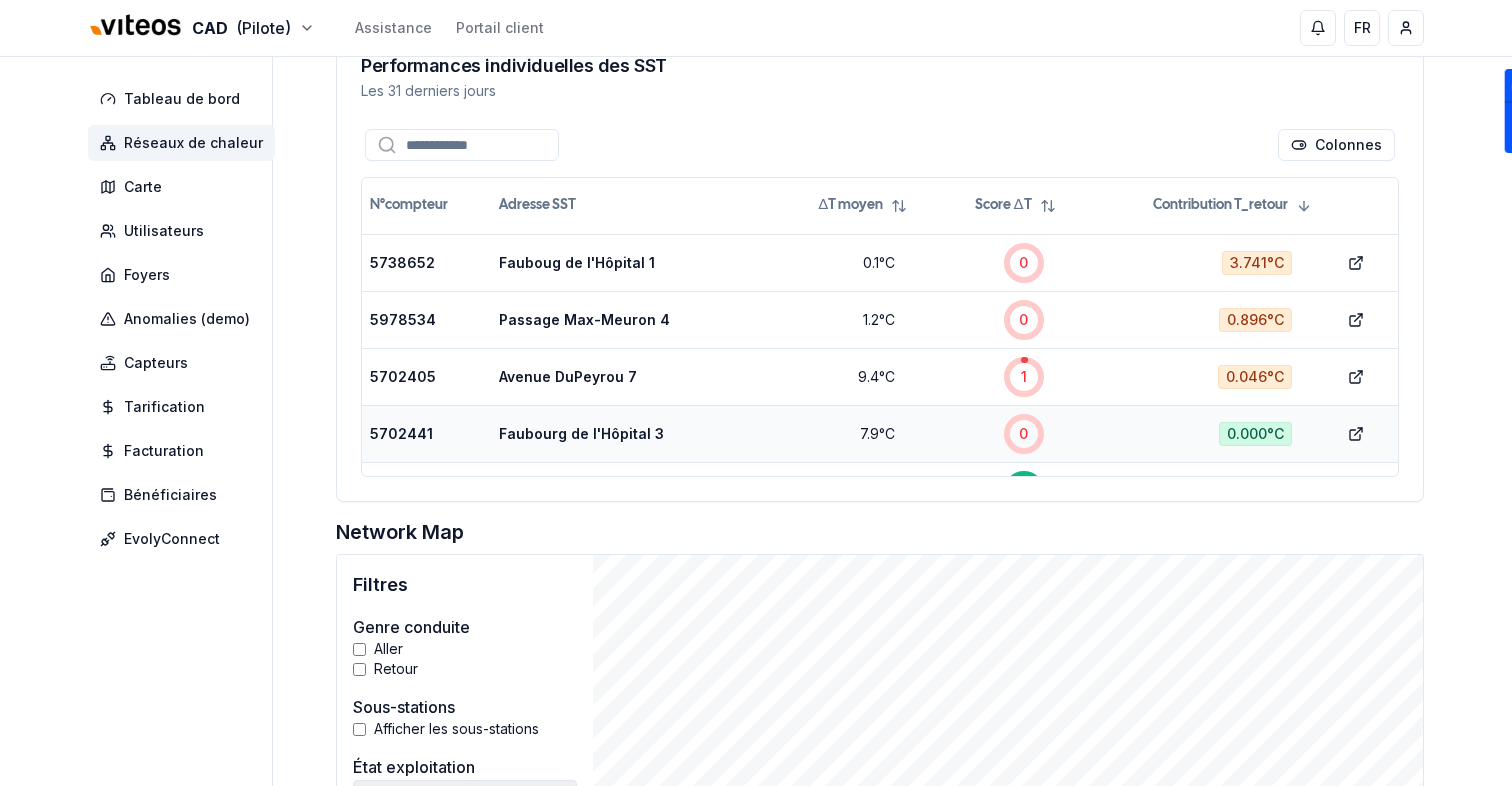 scroll, scrollTop: 806, scrollLeft: 0, axis: vertical 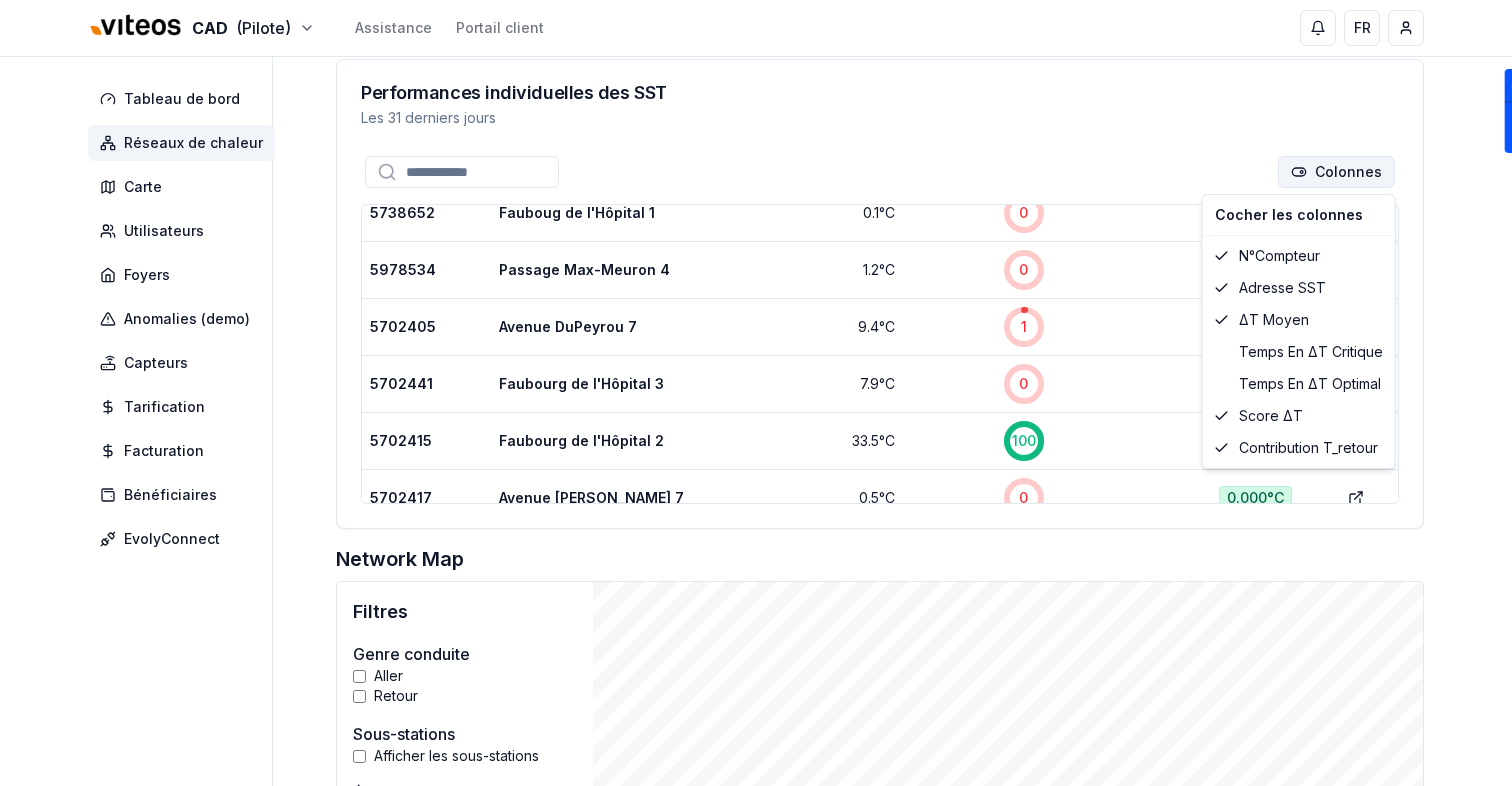 click on "CAD (Pilote) Assistance Portail client FR Sami Tableau de bord Réseaux de chaleur Carte Utilisateurs Foyers Anomalies (demo) Capteurs Tarification Facturation Bénéficiaires EvolyConnect Réseaux de chaleur Terreaux Score de santé Les 31 derniers jours 0 /100 100.0 %   de temps en critique Seuils Critique =>   ΔT < 15°C Acceptable =>   15°C ≤ ΔT < 25°C Optimal =>   ΔT ≥ 25°C Températures Réseau Primaire 30 juin 2025 - 30 juil. 2025 05 juil. 2025 11 juil. 2025 17 juil. 2025 23 juil. 2025 30 juil. 2025 60°C 80°C Energie consommée Les 31 derniers jours 43 MWh 16 SST actives sur la période Puissance totale du réseau En moyenne :  63  kW 02 juil. 2025 11 juil. 2025 20 juil. 2025 30 juil. 2025 0 kW 90 kW 180 kW Performances individuelles des SST Les 31 derniers jours Colonnes N°compteur Adresse SST ΔT moyen Score ΔT Contribution T_retour 5738652 Fauboug de l'Hôpital 1 0.1  °C 0 3.741  °C show 5978534 Passage Max-Meuron 4 1.2  °C 0 0.896  °C show 5702405 Avenue DuPeyrou 7 9.4  °C 1 0" at bounding box center (756, 256) 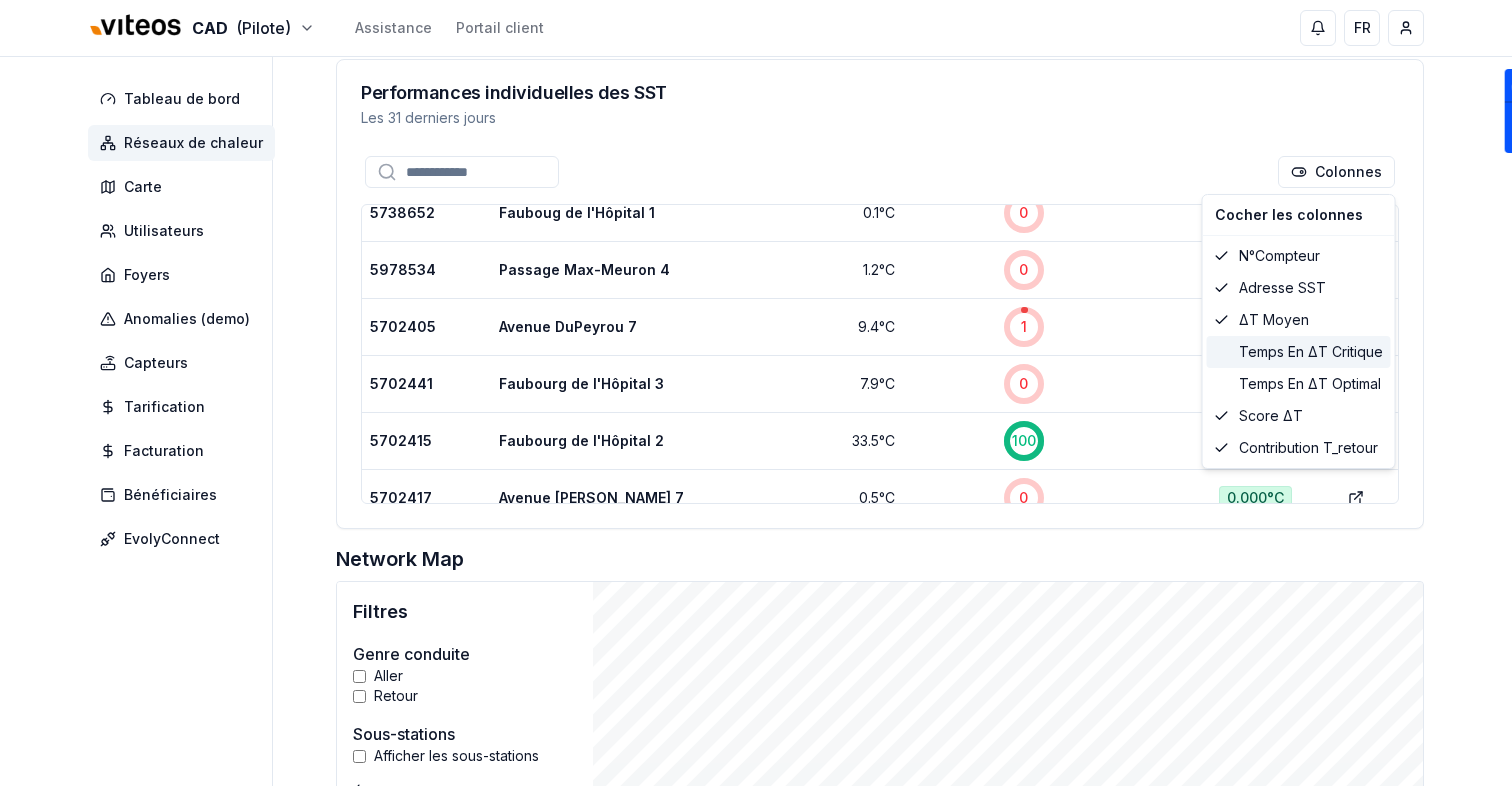 click on "Temps en ΔT critique" at bounding box center [1299, 352] 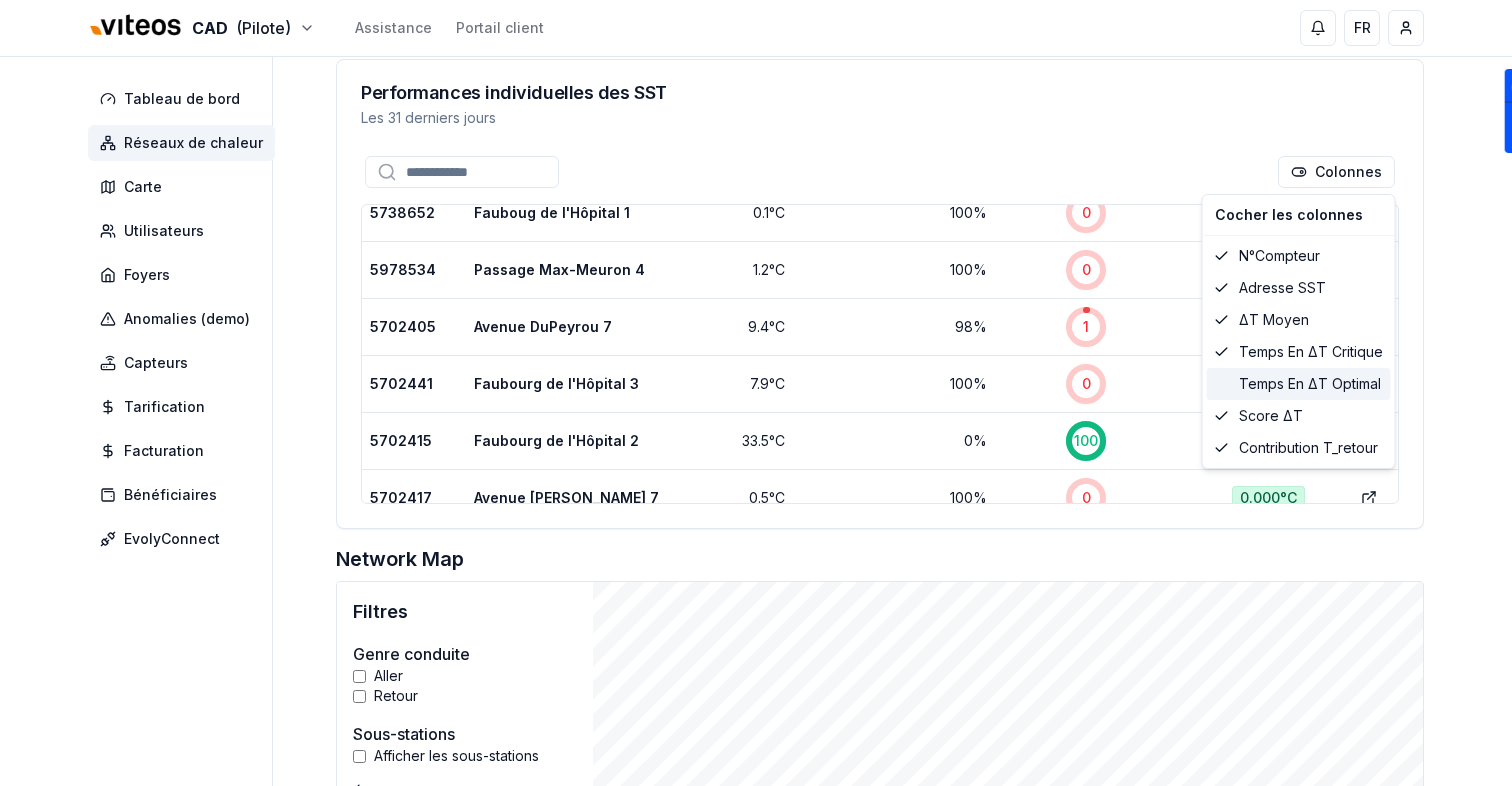 click on "Temps en ΔT optimal" at bounding box center (1299, 384) 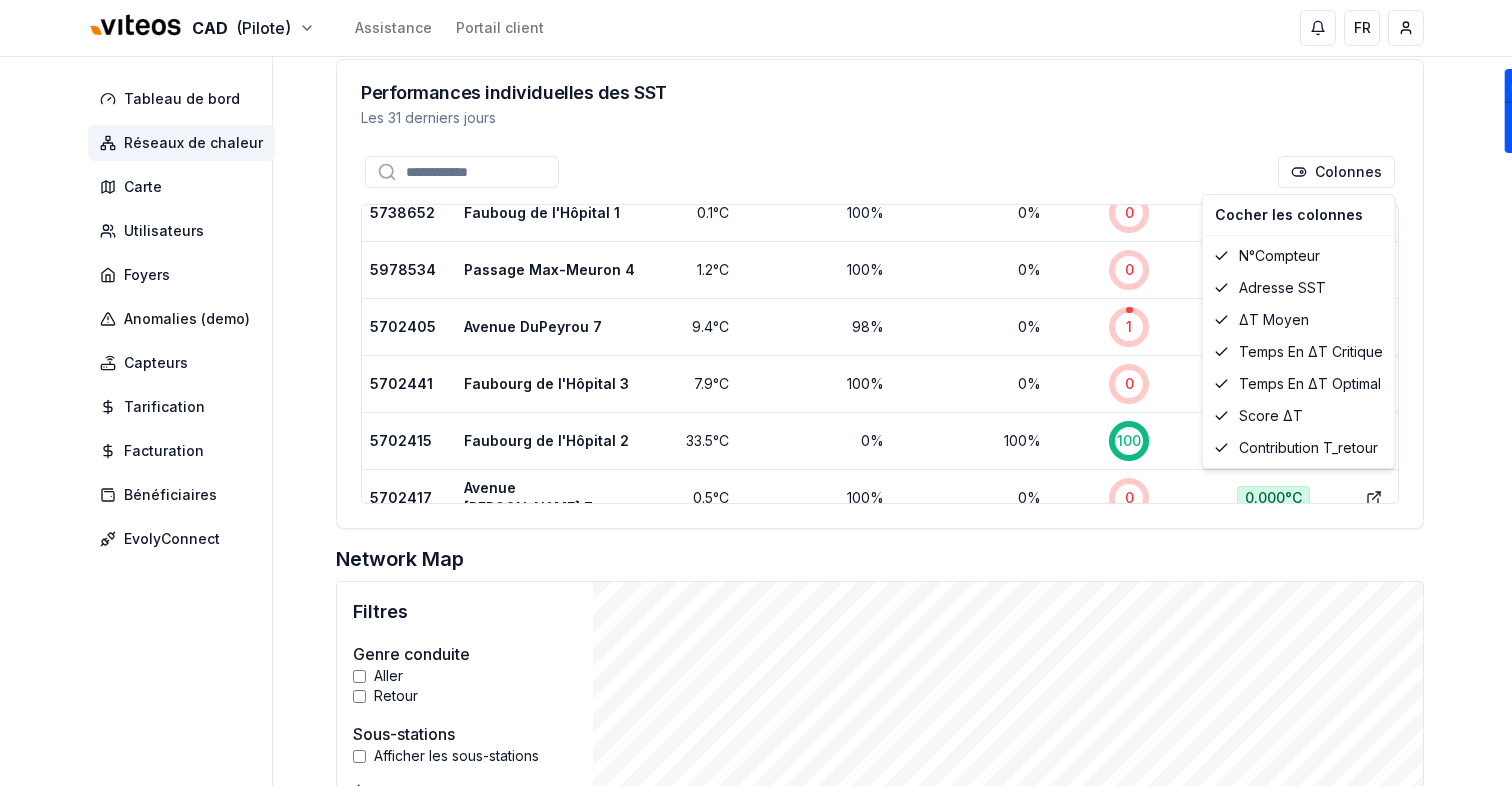 click on "CAD (Pilote) Assistance Portail client FR Sami Tableau de bord Réseaux de chaleur Carte Utilisateurs Foyers Anomalies (demo) Capteurs Tarification Facturation Bénéficiaires EvolyConnect Réseaux de chaleur Terreaux Score de santé Les 31 derniers jours 0 /100 100.0 %   de temps en critique Seuils Critique =>   ΔT < 15°C Acceptable =>   15°C ≤ ΔT < 25°C Optimal =>   ΔT ≥ 25°C Températures Réseau Primaire 30 juin 2025 - 30 juil. 2025 05 juil. 2025 11 juil. 2025 17 juil. 2025 23 juil. 2025 30 juil. 2025 60°C 80°C Energie consommée Les 31 derniers jours 43 MWh 16 SST actives sur la période Puissance totale du réseau En moyenne :  63  kW 02 juil. 2025 11 juil. 2025 20 juil. 2025 30 juil. 2025 0 kW 90 kW 180 kW Performances individuelles des SST Les 31 derniers jours Colonnes N°compteur Adresse SST ΔT moyen Temps en ΔT critique Temps en ΔT optimal Score ΔT Contribution T_retour 5738652 Fauboug de l'Hôpital 1 0.1  °C 100 % 0 % 0 3.741  °C show 5978534 Passage Max-Meuron 4 1.2  °C 100" at bounding box center [756, 256] 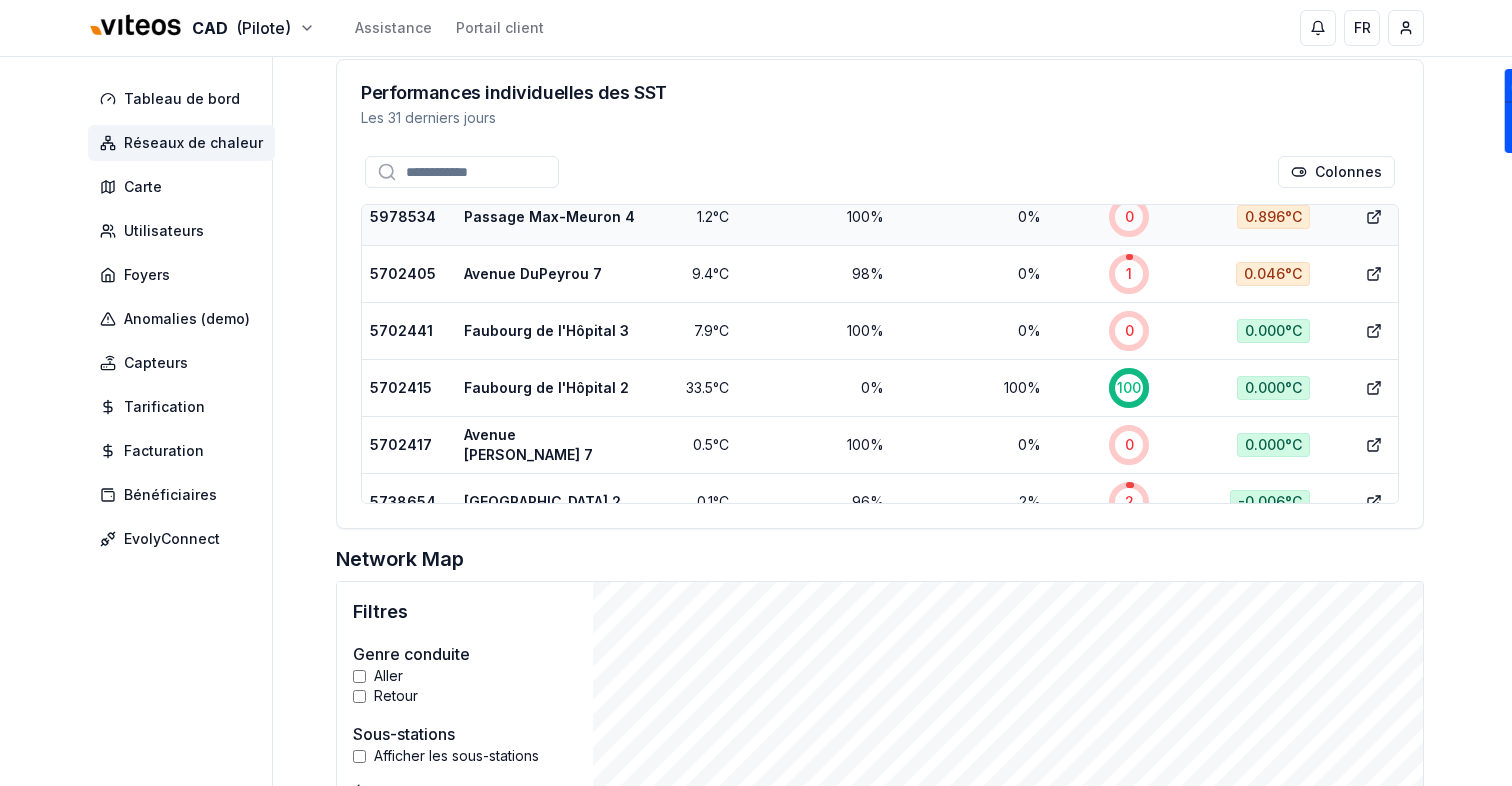 scroll, scrollTop: 192, scrollLeft: 0, axis: vertical 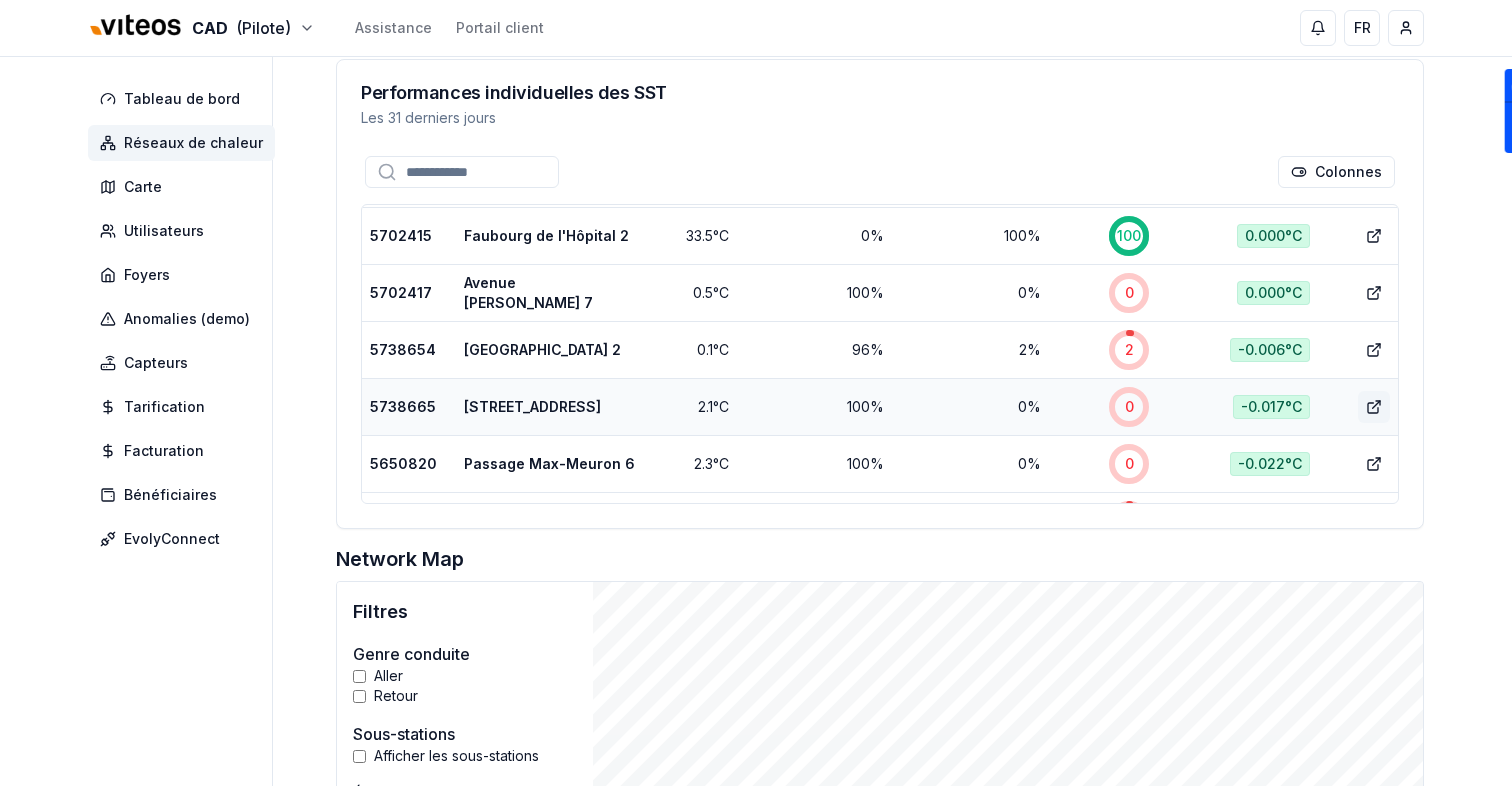 click 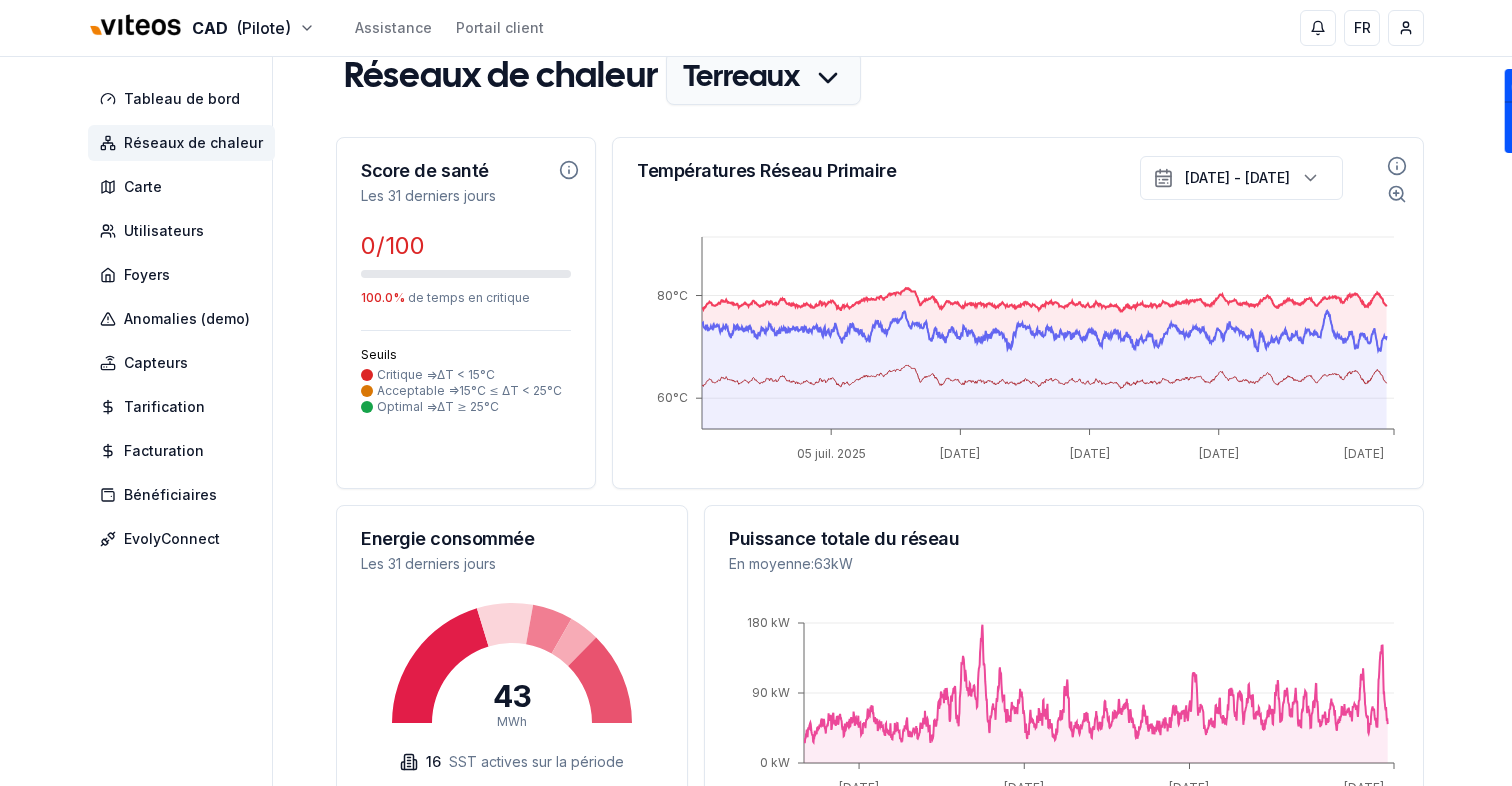 scroll, scrollTop: 0, scrollLeft: 0, axis: both 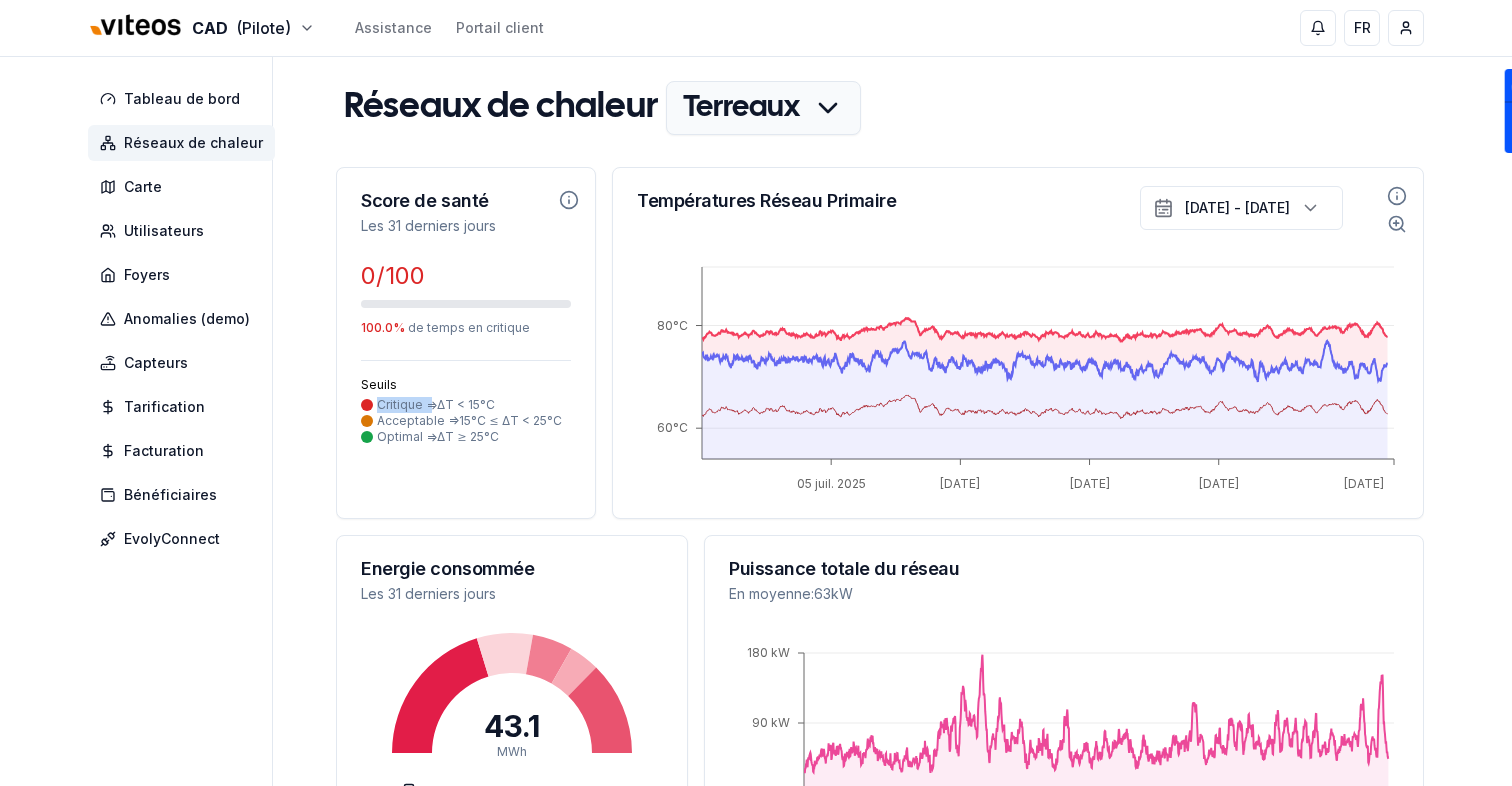 drag, startPoint x: 381, startPoint y: 404, endPoint x: 428, endPoint y: 407, distance: 47.095646 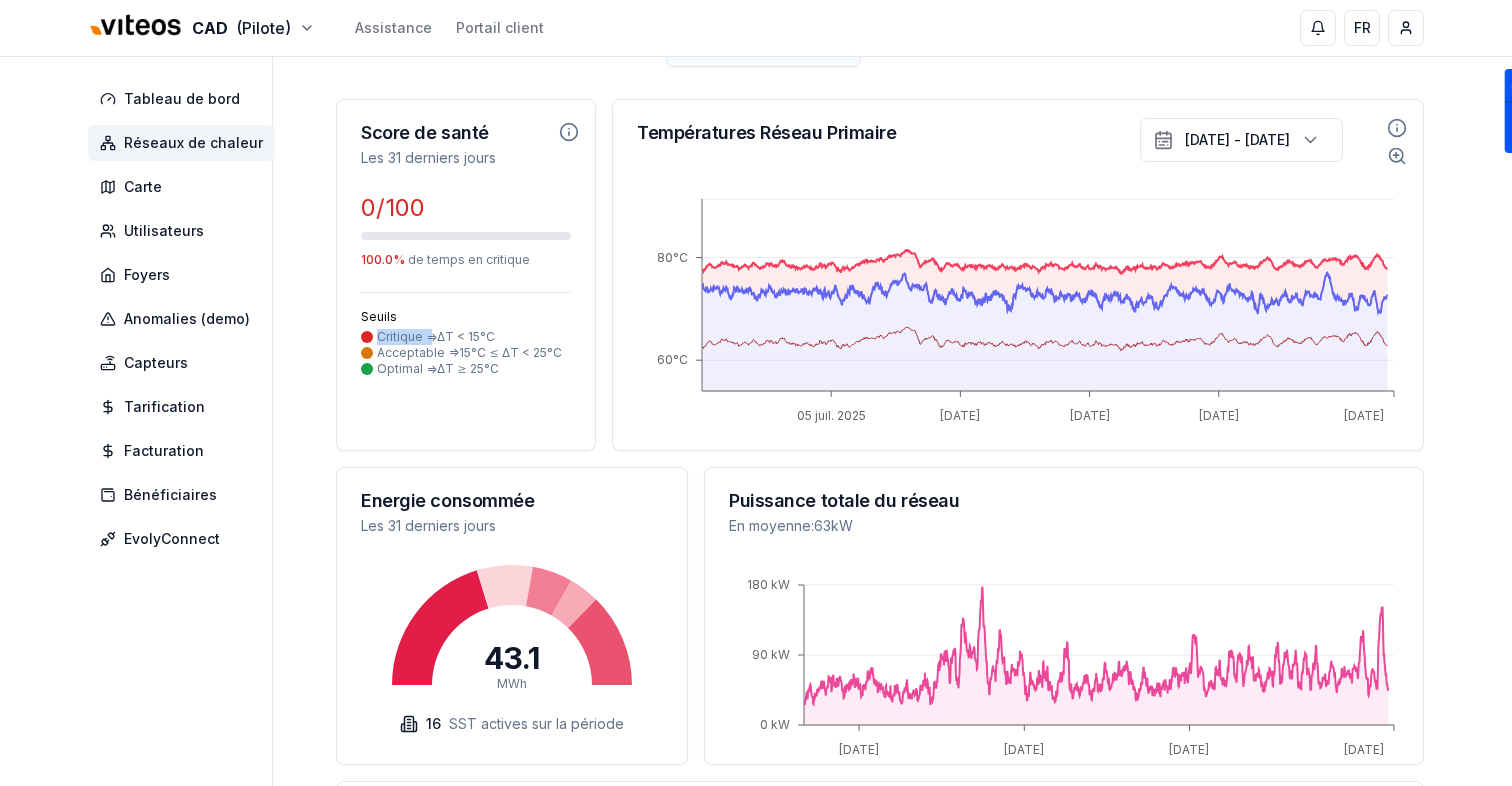 scroll, scrollTop: 66, scrollLeft: 0, axis: vertical 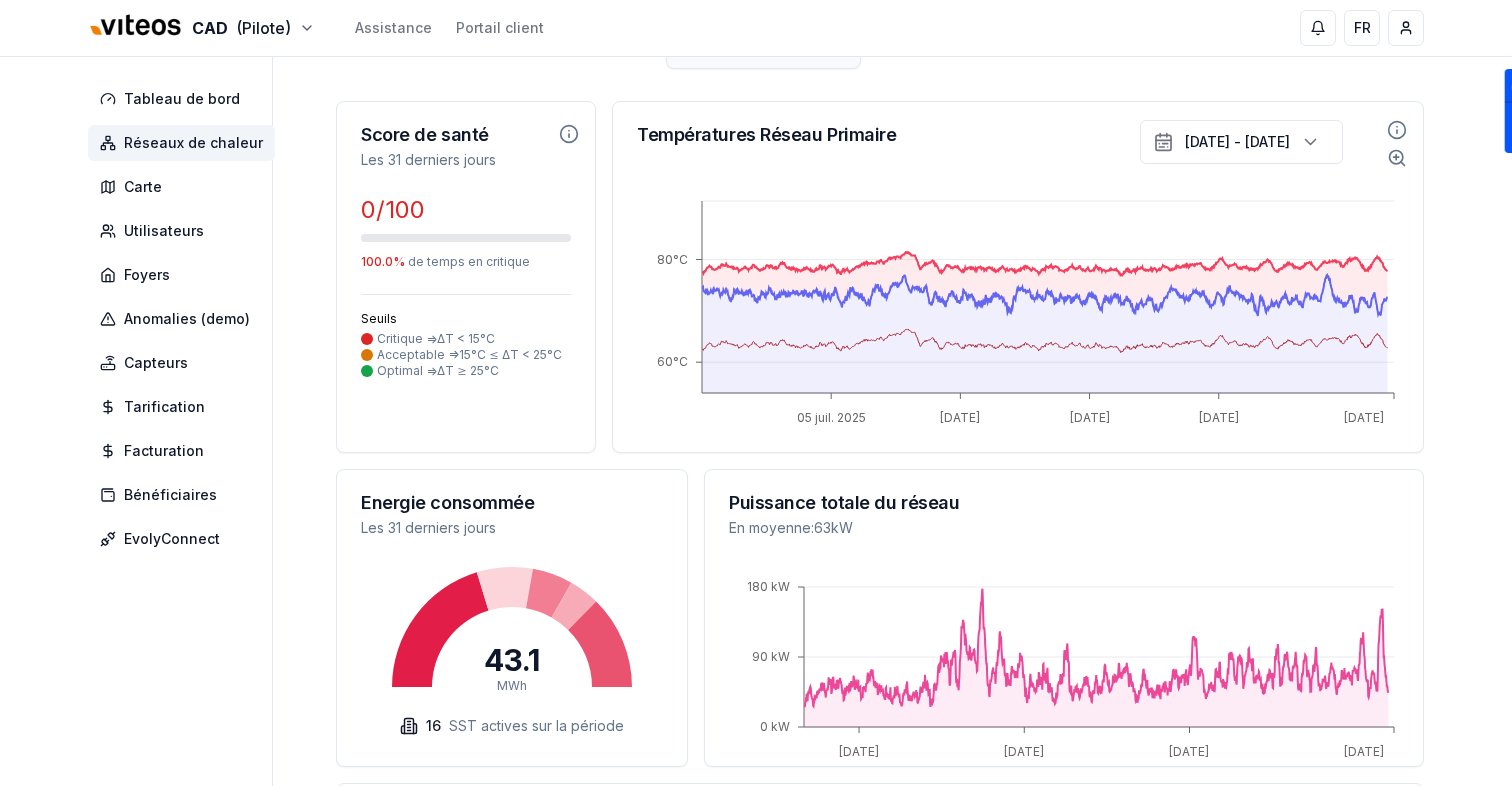 click on "Score de santé Les 31 derniers jours 0 /100 100.0 %   de temps en critique Seuils Critique =>   ΔT < 15°C Acceptable =>   15°C ≤ ΔT < 25°C Optimal =>   ΔT ≥ 25°C" at bounding box center [466, 277] 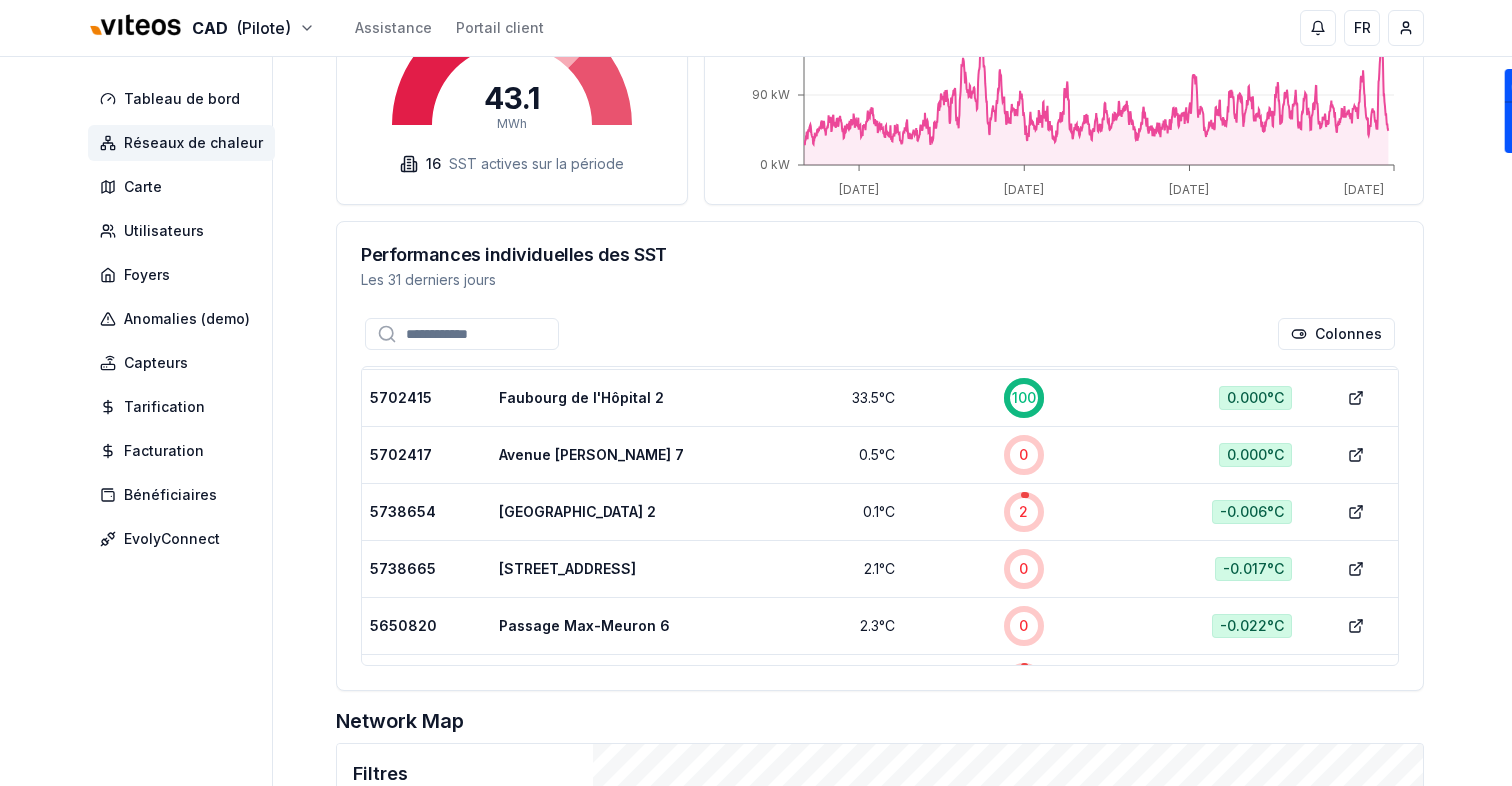 scroll, scrollTop: 634, scrollLeft: 0, axis: vertical 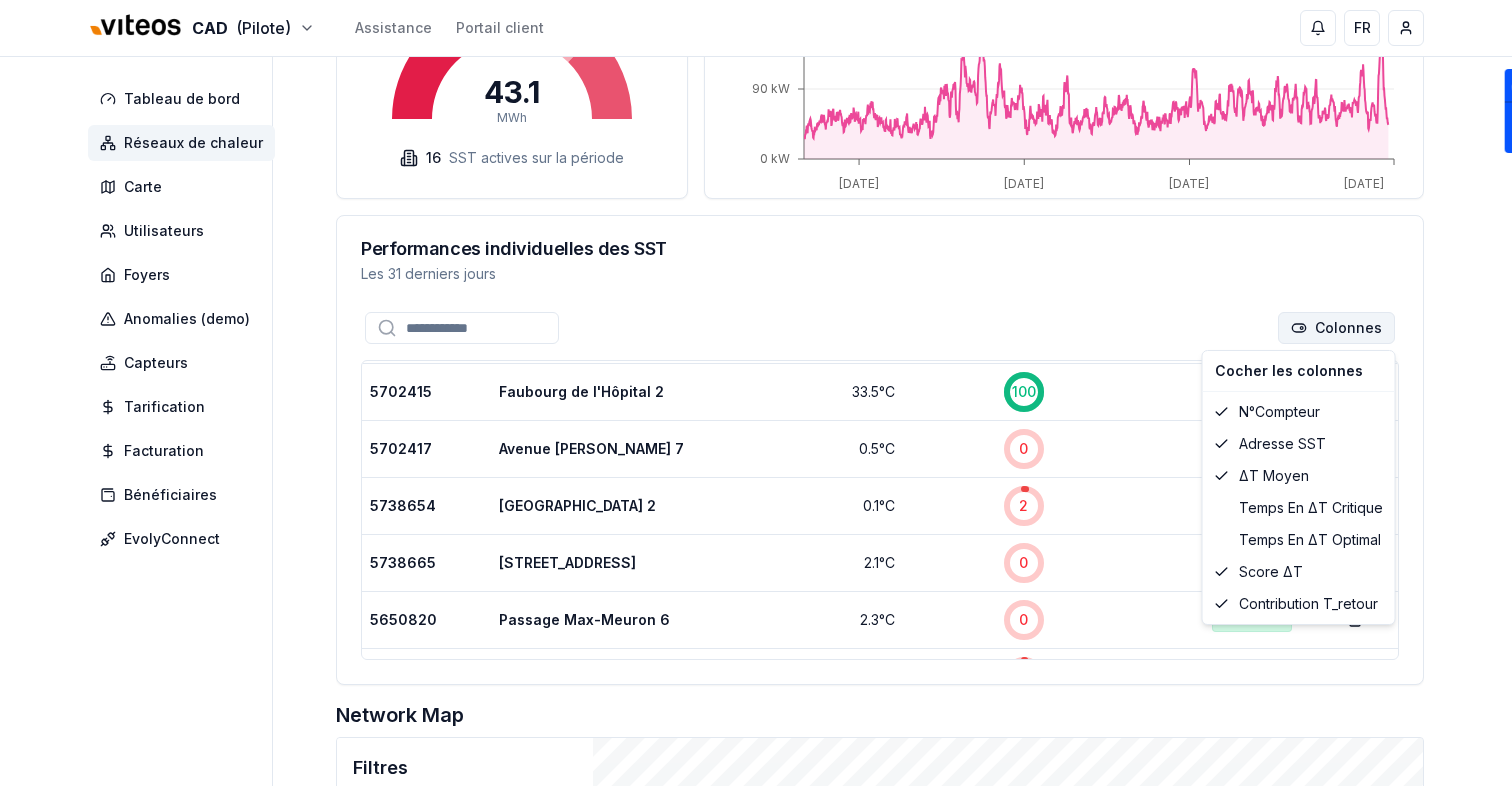 click on "CAD (Pilote) Assistance Portail client FR Sami Tableau de bord Réseaux de chaleur Carte Utilisateurs Foyers Anomalies (demo) Capteurs Tarification Facturation Bénéficiaires EvolyConnect Réseaux de chaleur Terreaux Score de santé Les 31 derniers jours 0 /100 100.0 %   de temps en critique Seuils Critique =>   ΔT < 15°C Acceptable =>   15°C ≤ ΔT < 25°C Optimal =>   ΔT ≥ 25°C Températures Réseau Primaire 30 juin 2025 - 30 juil. 2025 05 juil. 2025 11 juil. 2025 17 juil. 2025 23 juil. 2025 30 juil. 2025 60°C 80°C Energie consommée Les 31 derniers jours 43.1 MWh 16 SST actives sur la période Puissance totale du réseau En moyenne :  63  kW 02 juil. 2025 11 juil. 2025 20 juil. 2025 30 juil. 2025 0 kW 90 kW 180 kW Performances individuelles des SST Les 31 derniers jours Colonnes N°compteur Adresse SST ΔT moyen Score ΔT Contribution T_retour 5738652 Fauboug de l'Hôpital 1 0.1  °C 0 3.739  °C show 5978534 Passage Max-Meuron 4 1.2  °C 0 0.896  °C show 5702405 Avenue DuPeyrou 7 9.4  °C 1" at bounding box center (756, 412) 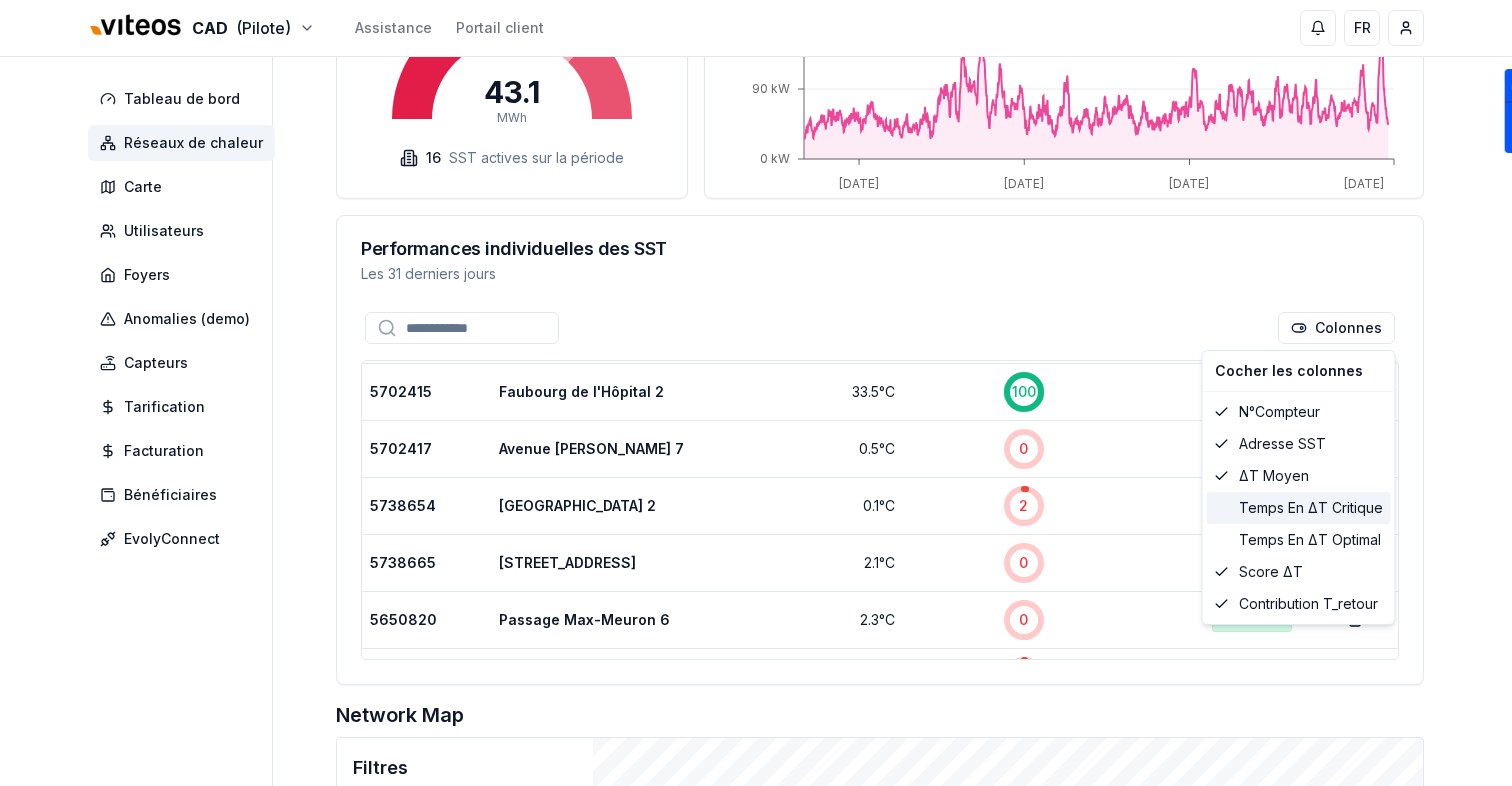click on "Temps en ΔT critique" at bounding box center (1299, 508) 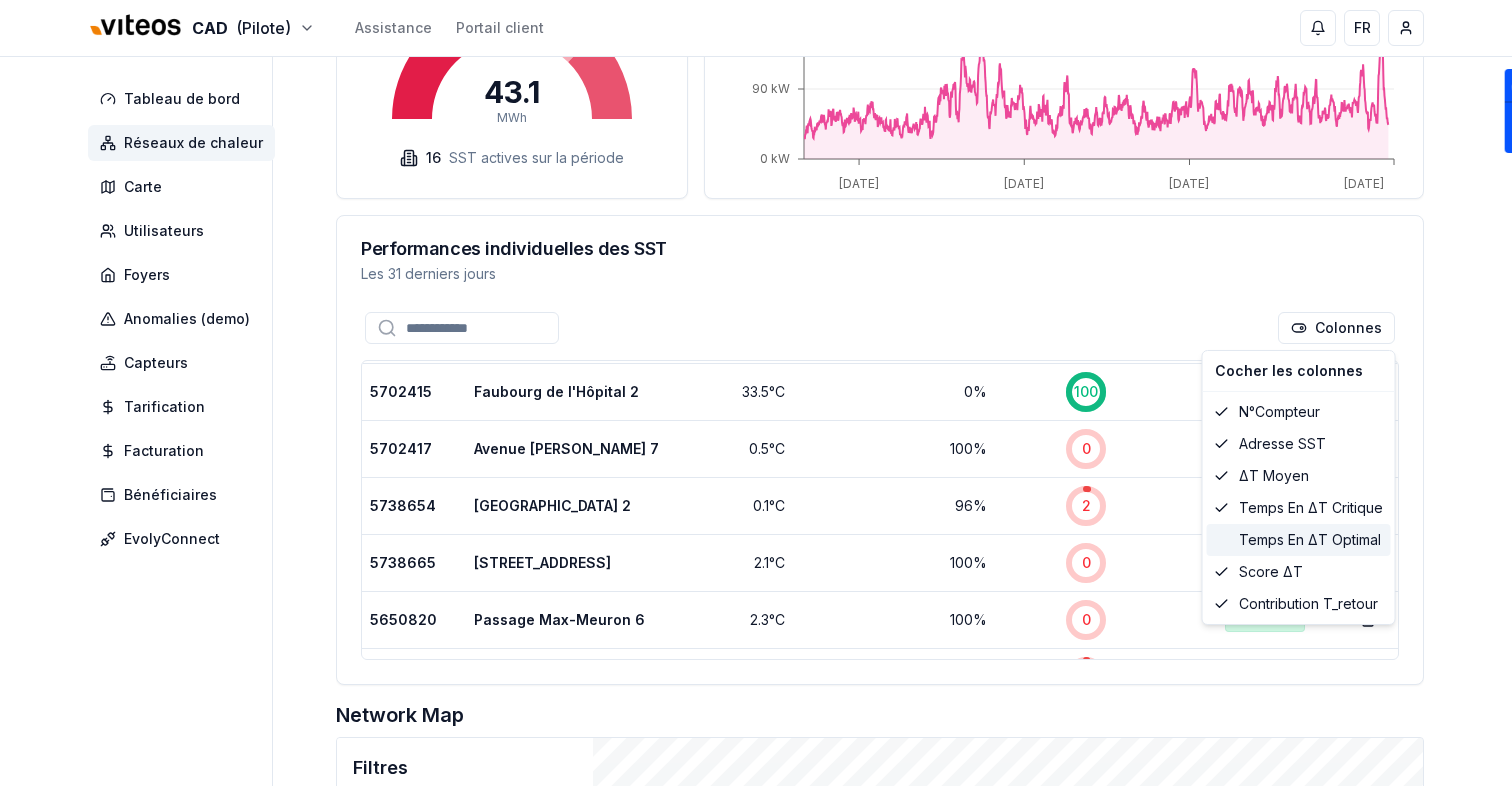 click on "Temps en ΔT optimal" at bounding box center [1299, 540] 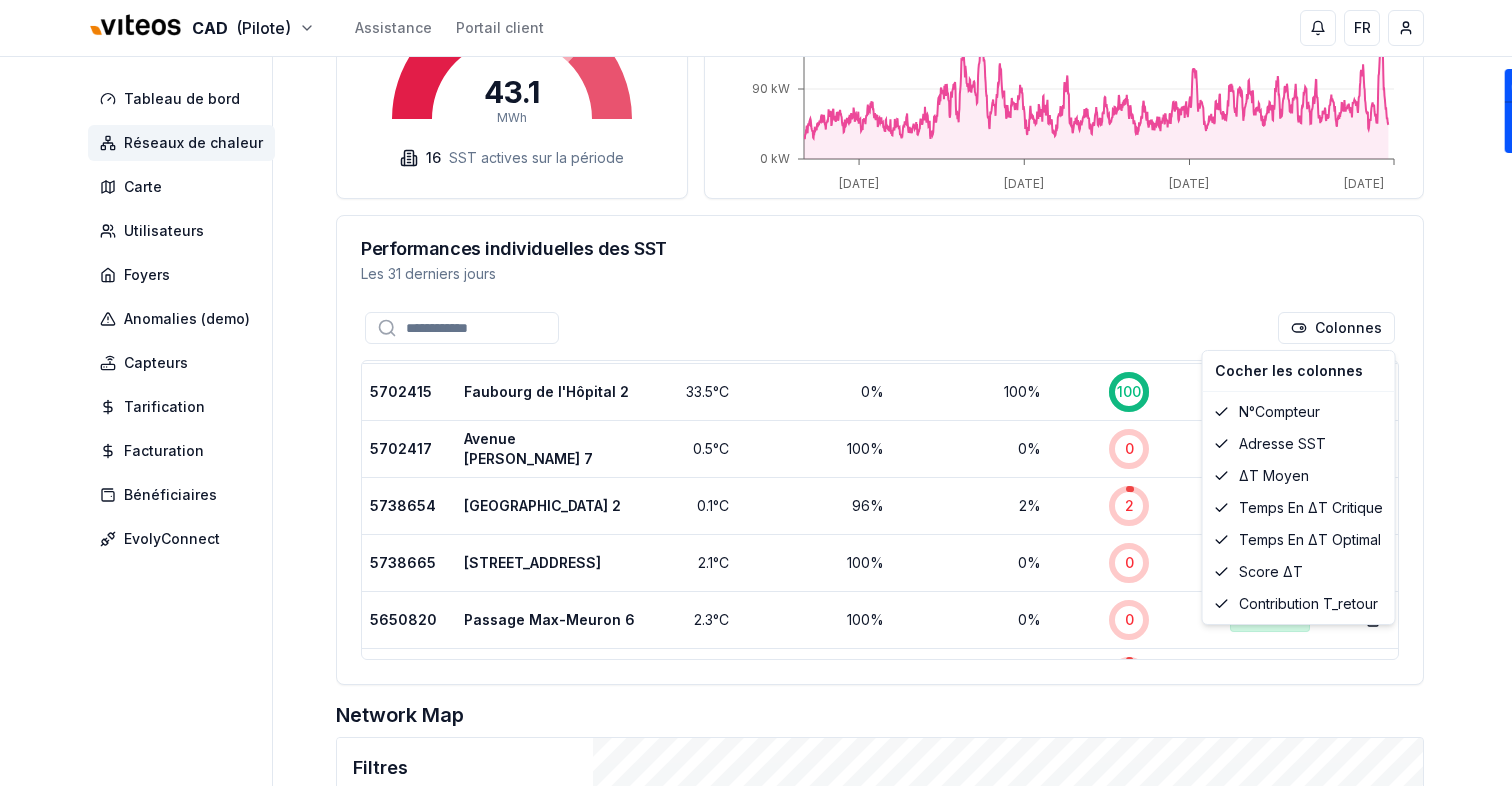 click on "CAD (Pilote) Assistance Portail client FR Sami Tableau de bord Réseaux de chaleur Carte Utilisateurs Foyers Anomalies (demo) Capteurs Tarification Facturation Bénéficiaires EvolyConnect Réseaux de chaleur Terreaux Score de santé Les 31 derniers jours 0 /100 100.0 %   de temps en critique Seuils Critique =>   ΔT < 15°C Acceptable =>   15°C ≤ ΔT < 25°C Optimal =>   ΔT ≥ 25°C Températures Réseau Primaire 30 juin 2025 - 30 juil. 2025 05 juil. 2025 11 juil. 2025 17 juil. 2025 23 juil. 2025 30 juil. 2025 60°C 80°C Energie consommée Les 31 derniers jours 43.1 MWh 16 SST actives sur la période Puissance totale du réseau En moyenne :  63  kW 02 juil. 2025 11 juil. 2025 20 juil. 2025 30 juil. 2025 0 kW 90 kW 180 kW Performances individuelles des SST Les 31 derniers jours Colonnes N°compteur Adresse SST ΔT moyen Temps en ΔT critique Temps en ΔT optimal Score ΔT Contribution T_retour 5738652 Fauboug de l'Hôpital 1 0.1  °C 100 % 0 % 0 3.739  °C show 5978534 Passage Max-Meuron 4 1.2  °C %" at bounding box center (756, 412) 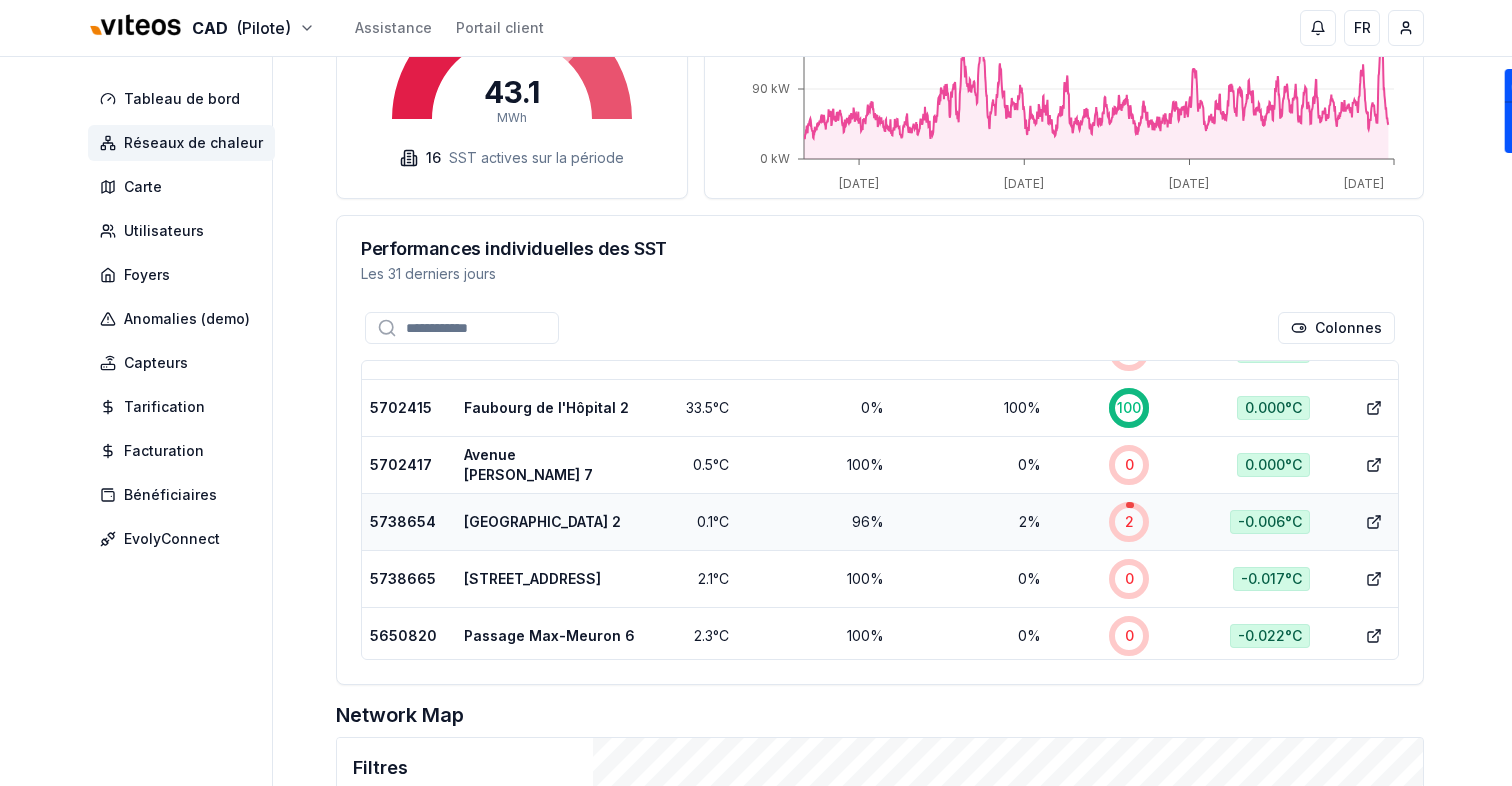 scroll, scrollTop: 0, scrollLeft: 0, axis: both 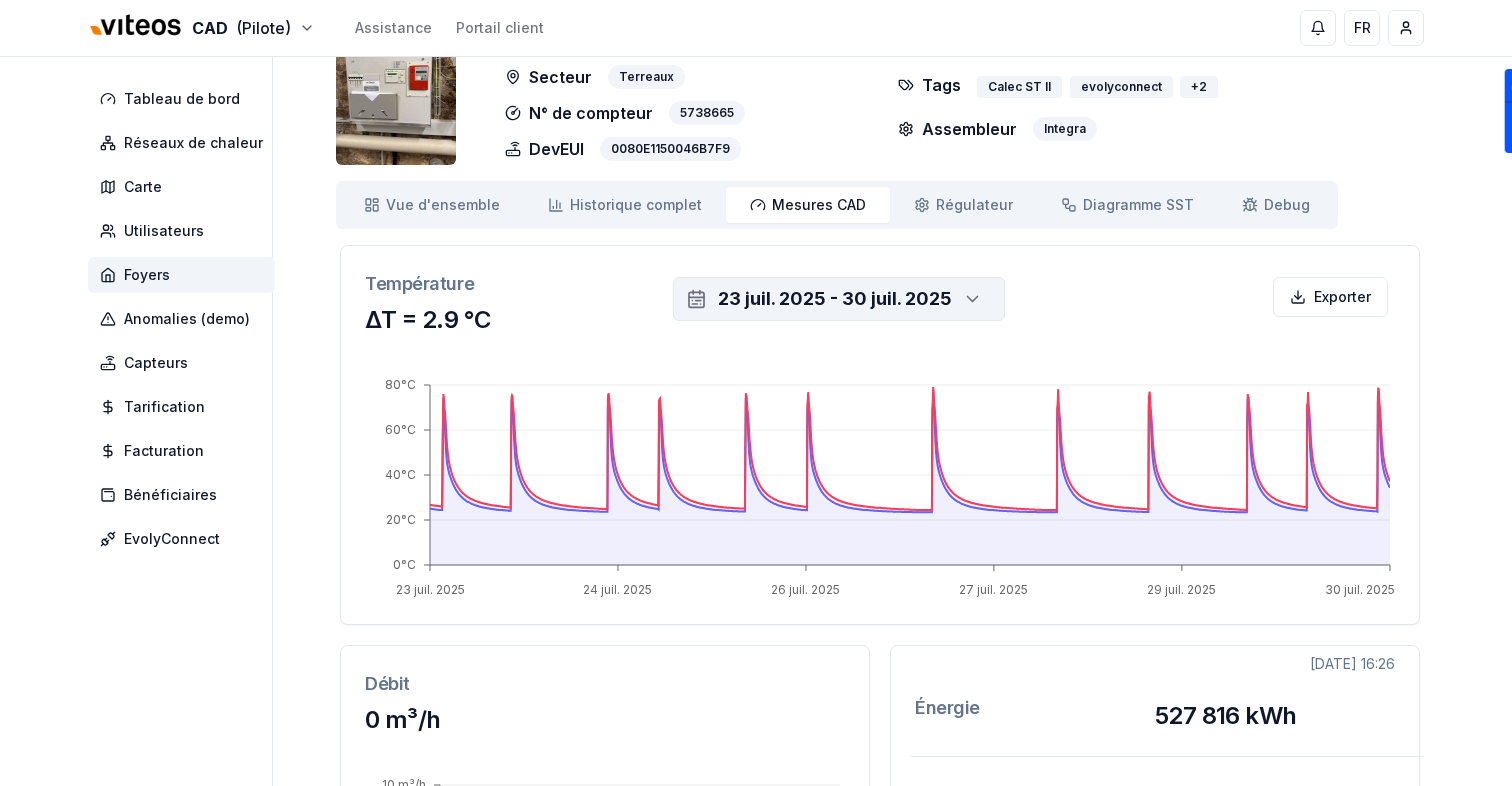 click on "23 juil. 2025 - 30 juil. 2025" at bounding box center (835, 299) 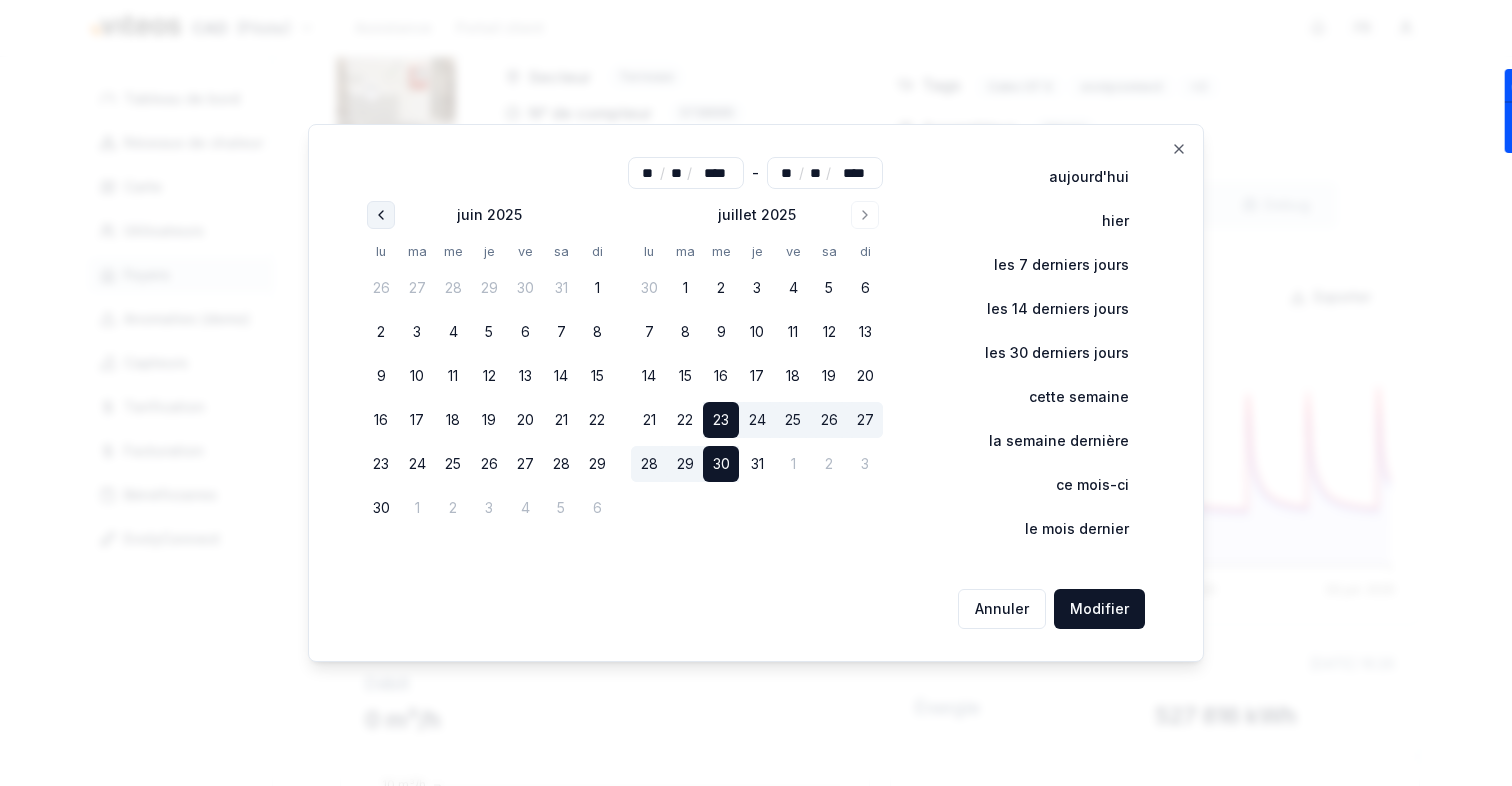 click at bounding box center (381, 215) 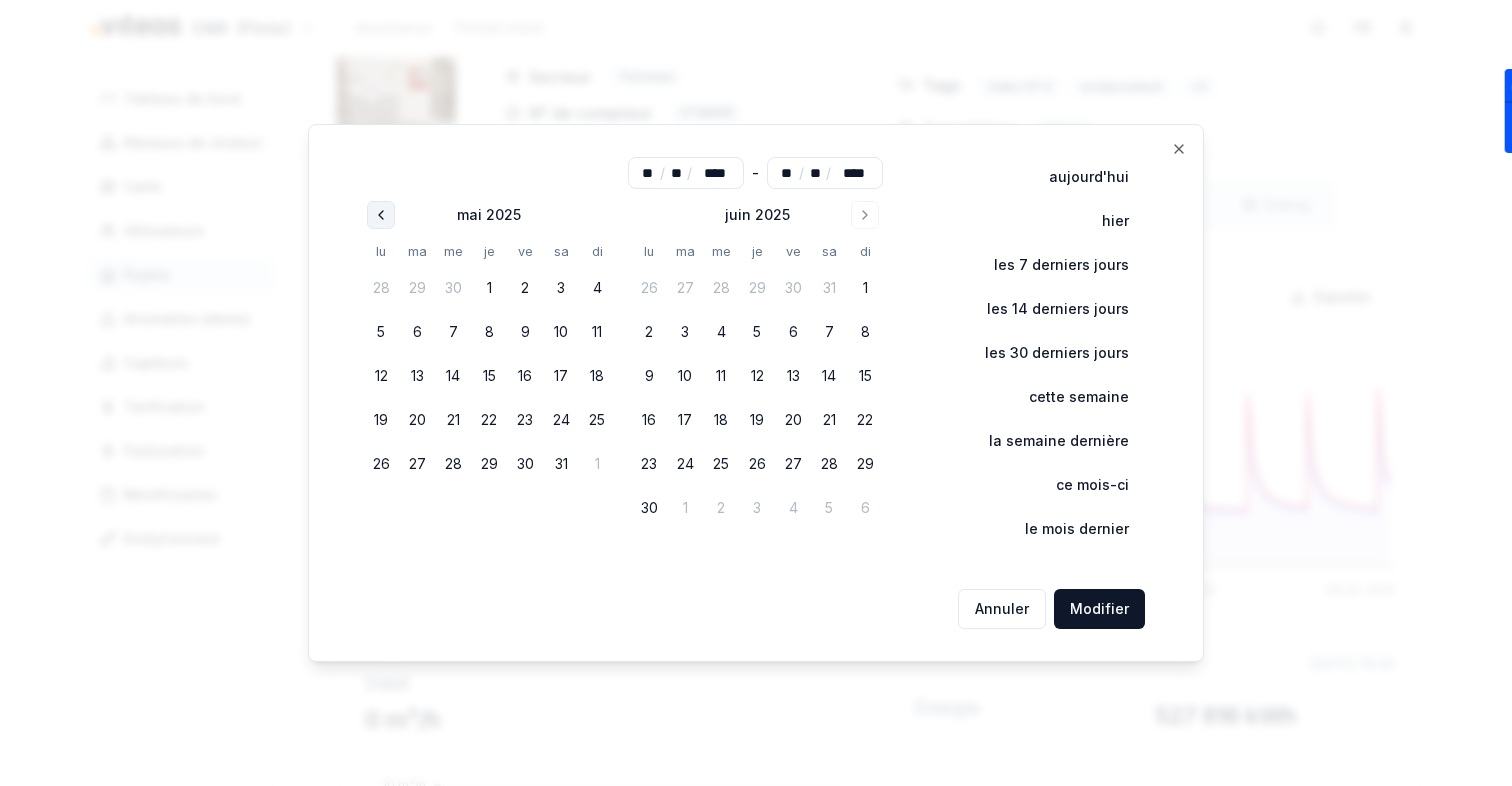 click at bounding box center [381, 215] 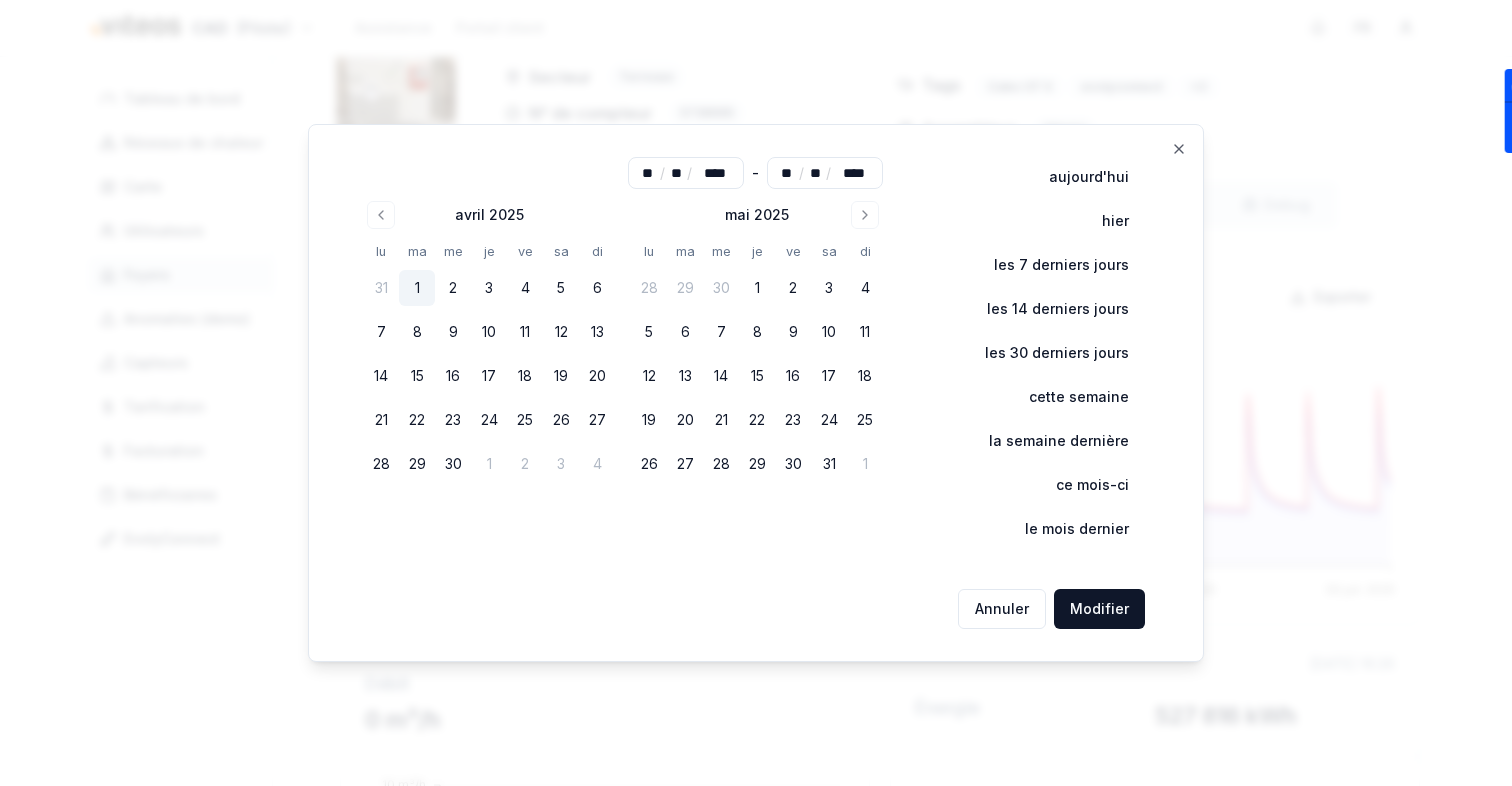 click on "1" at bounding box center [417, 288] 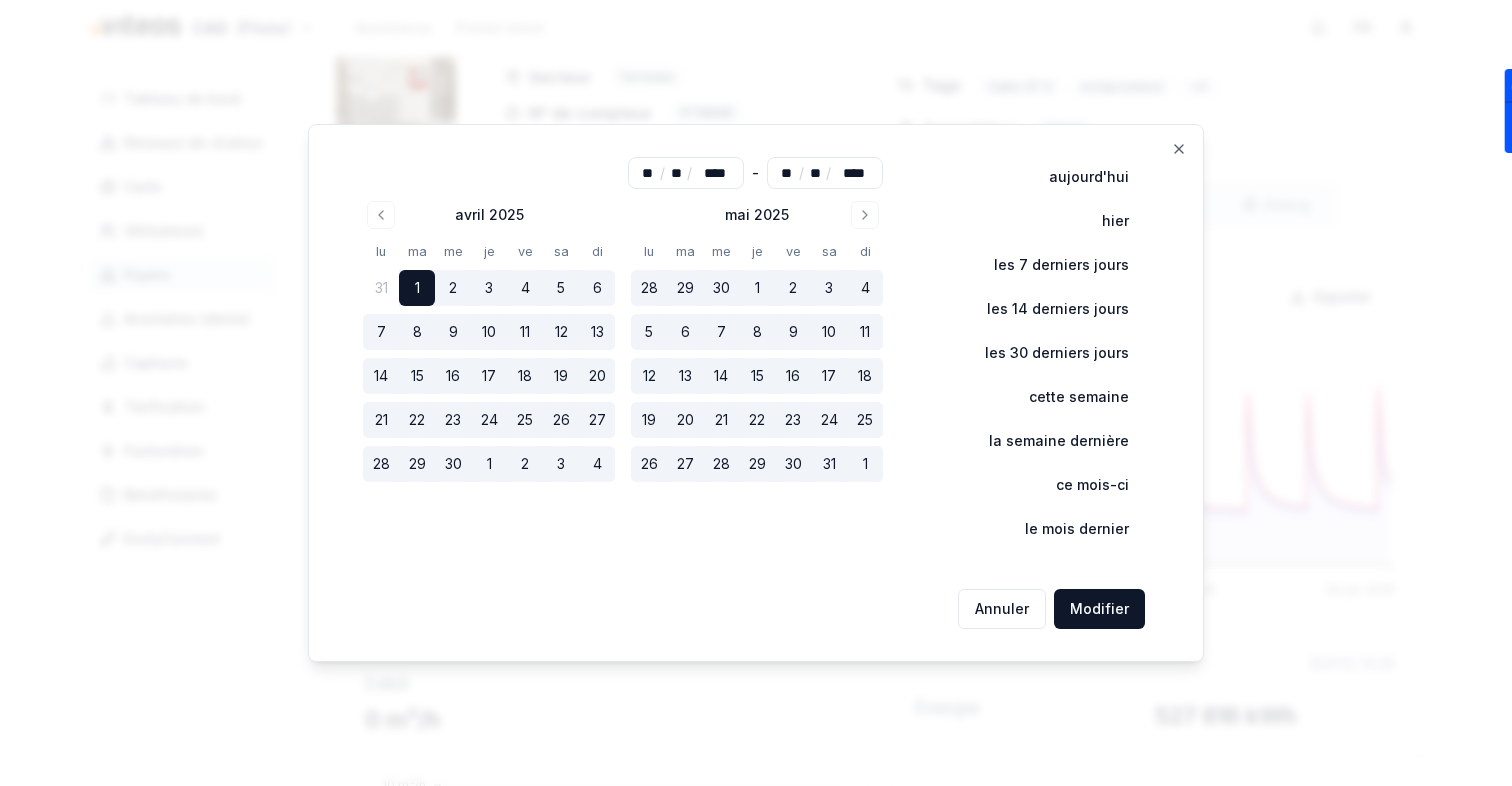 click on "30" at bounding box center (453, 464) 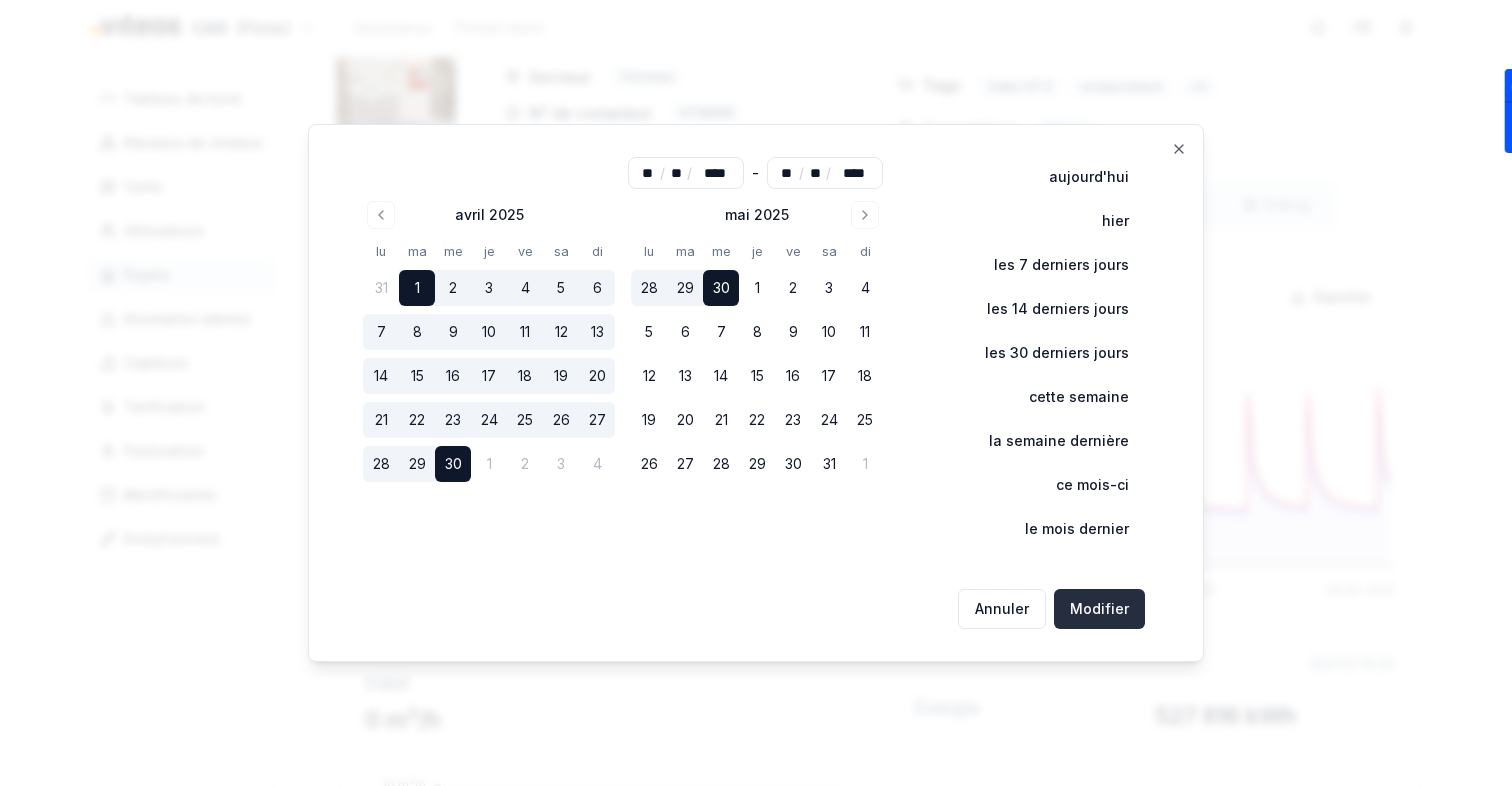 click on "Modifier" at bounding box center (1099, 609) 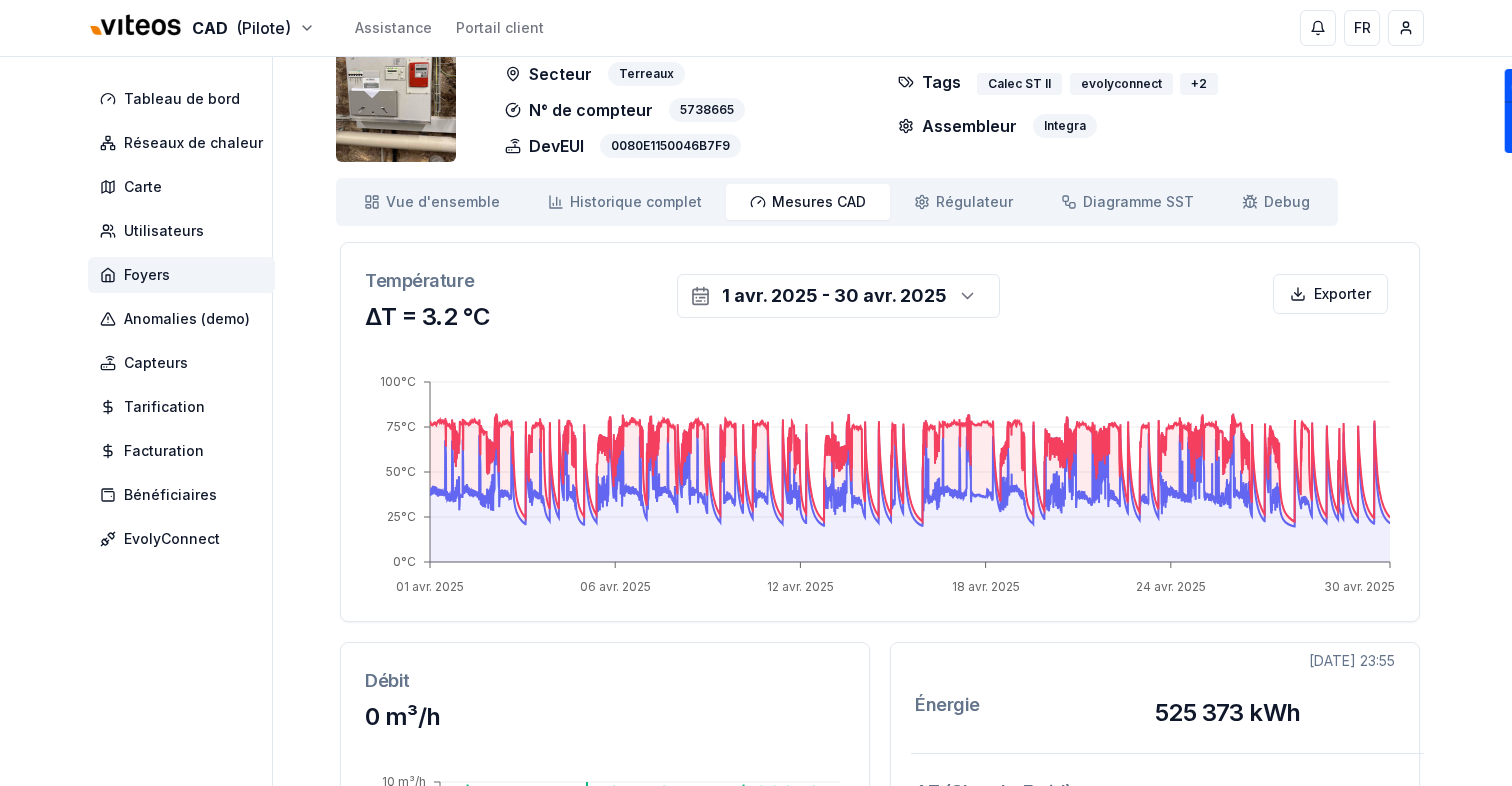 scroll, scrollTop: 74, scrollLeft: 0, axis: vertical 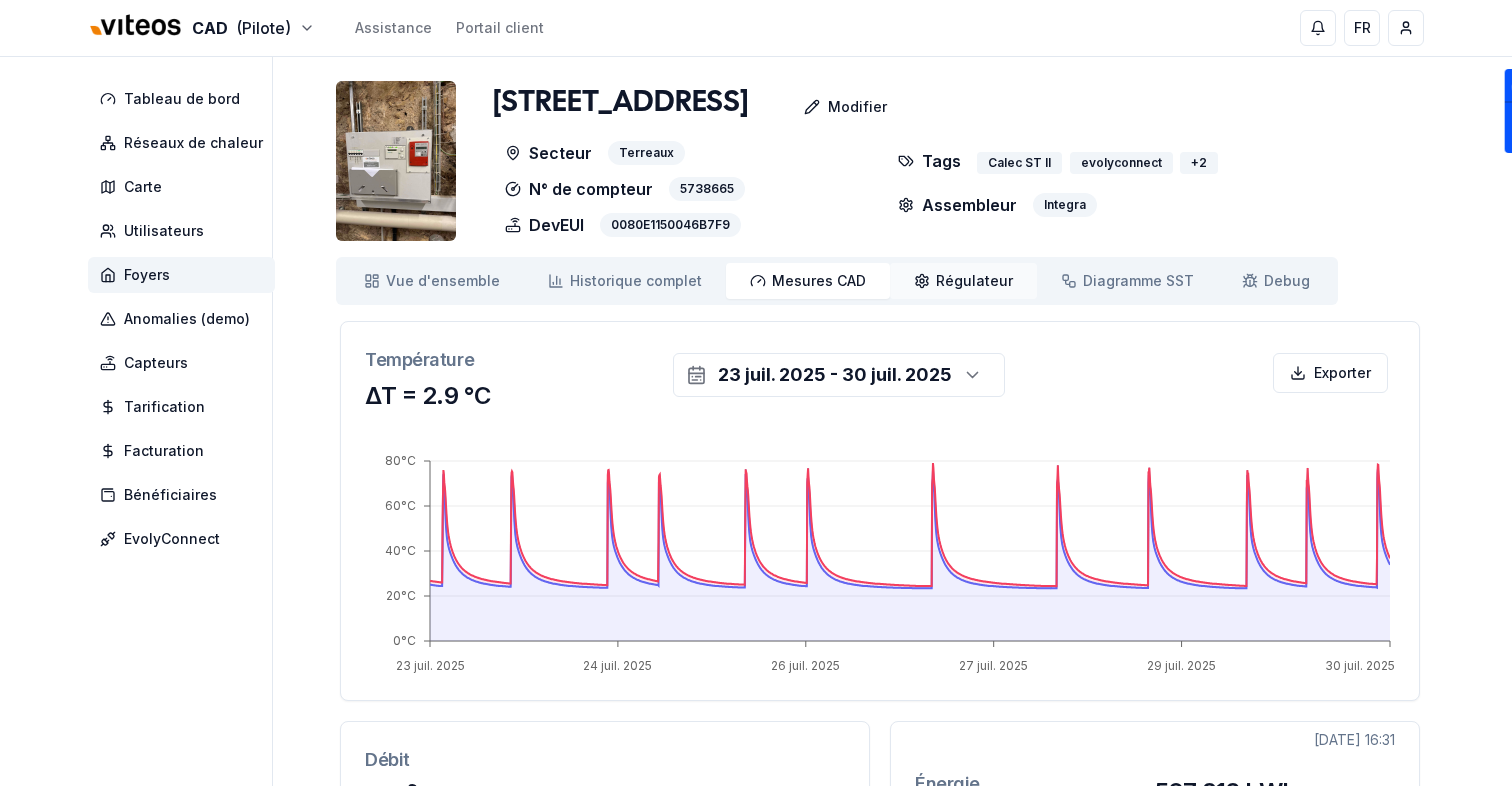 click on "Régulateur" at bounding box center (974, 281) 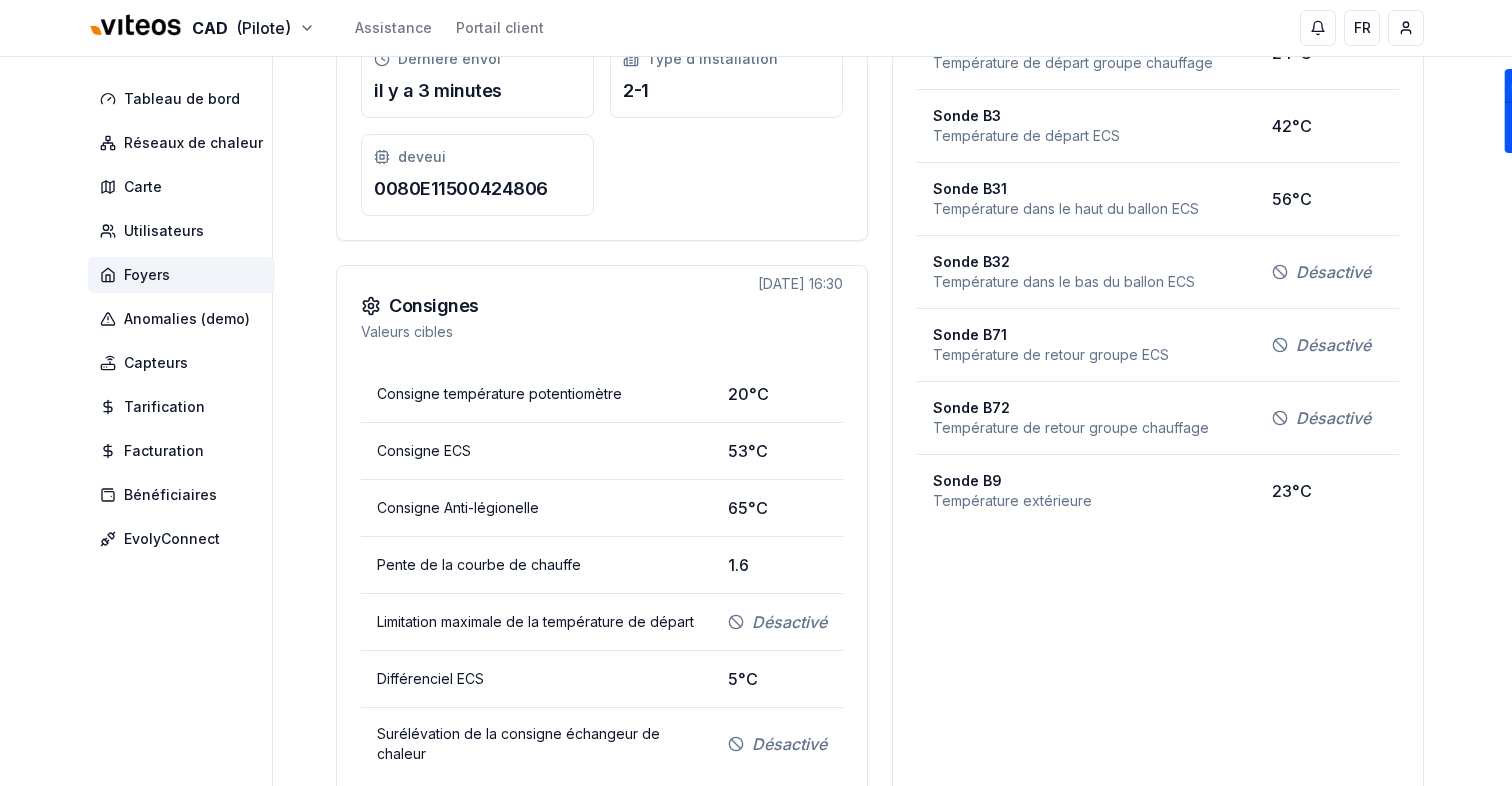 scroll, scrollTop: 0, scrollLeft: 0, axis: both 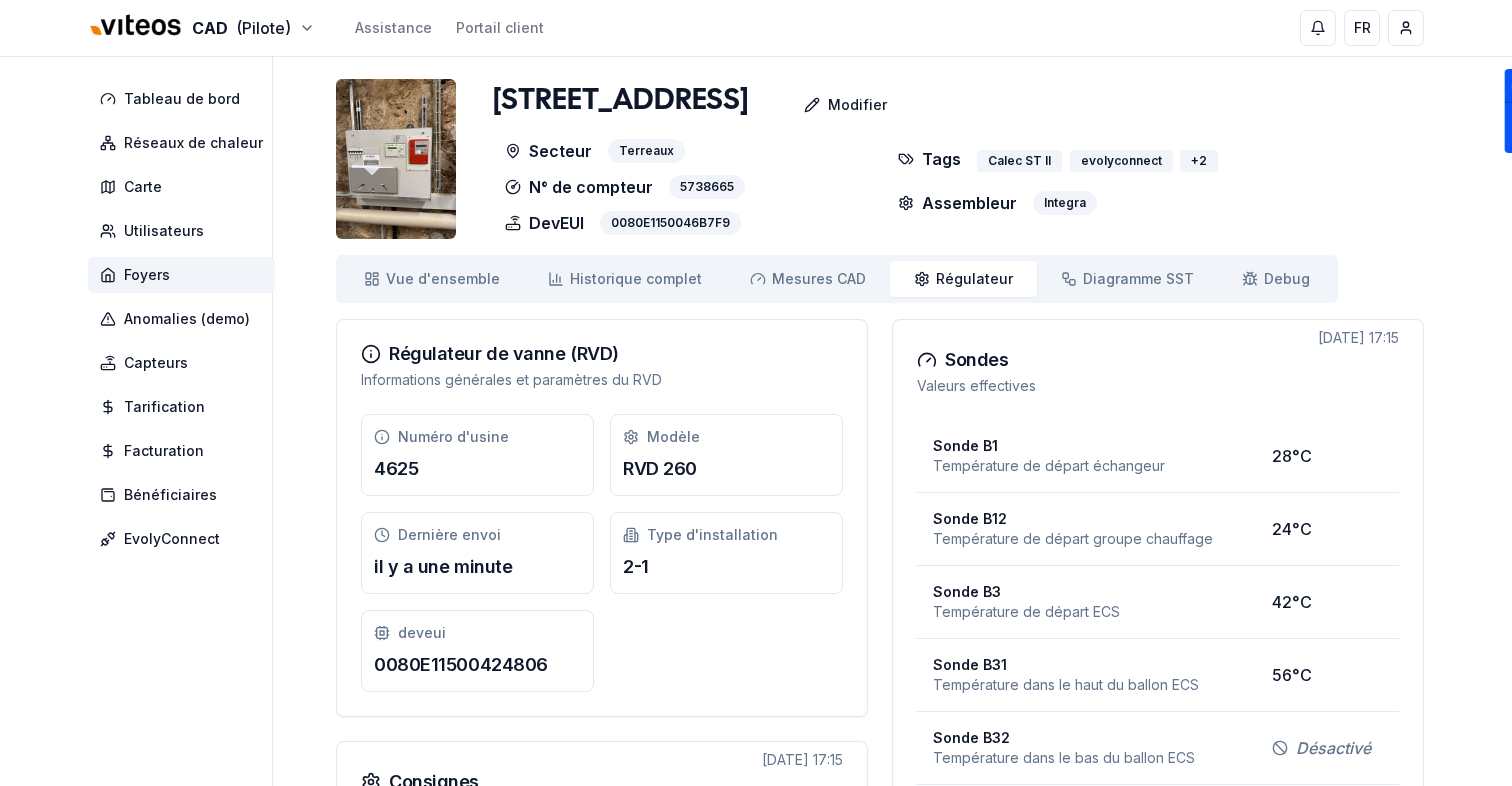 click at bounding box center [396, 159] 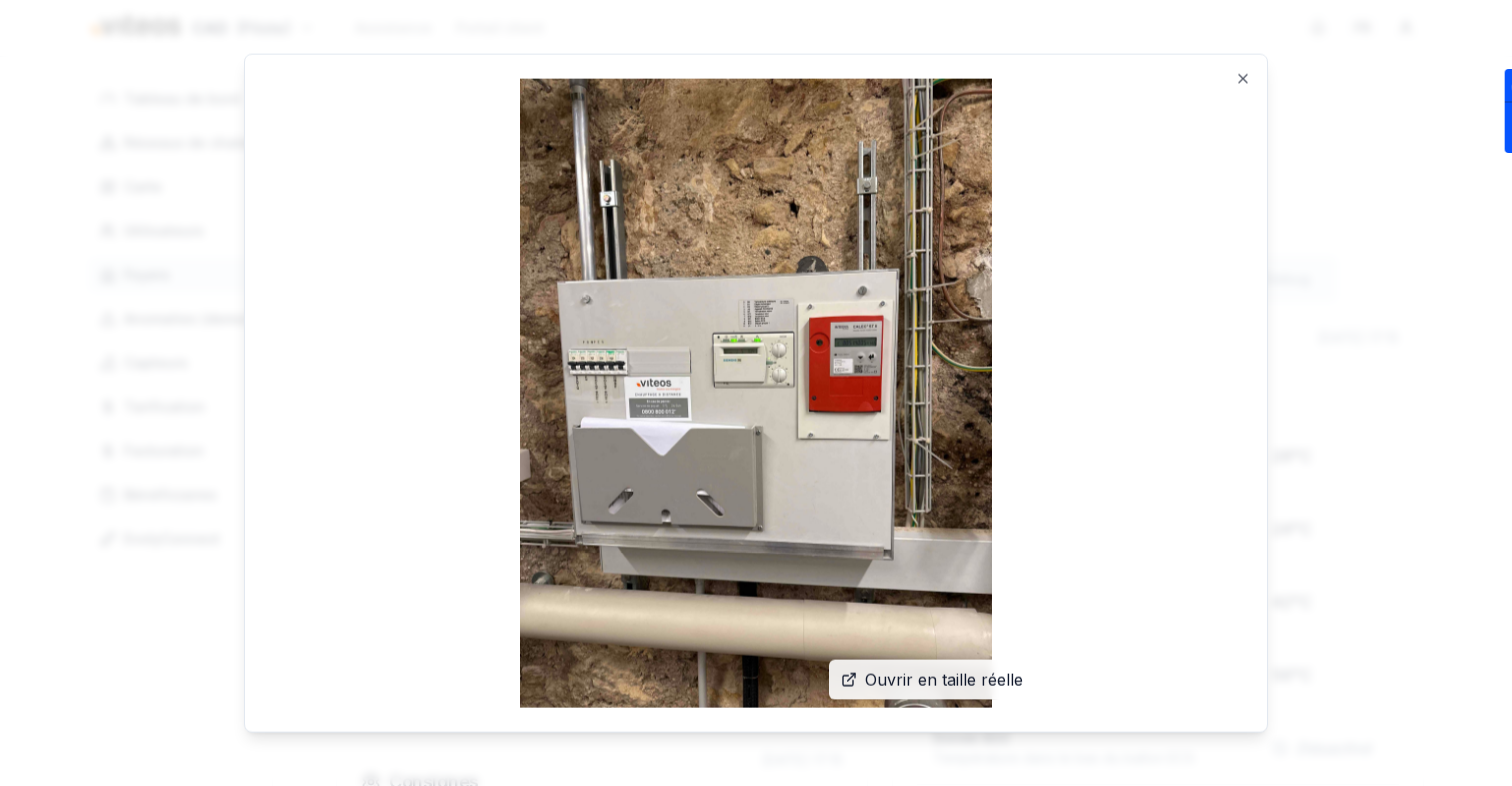 type 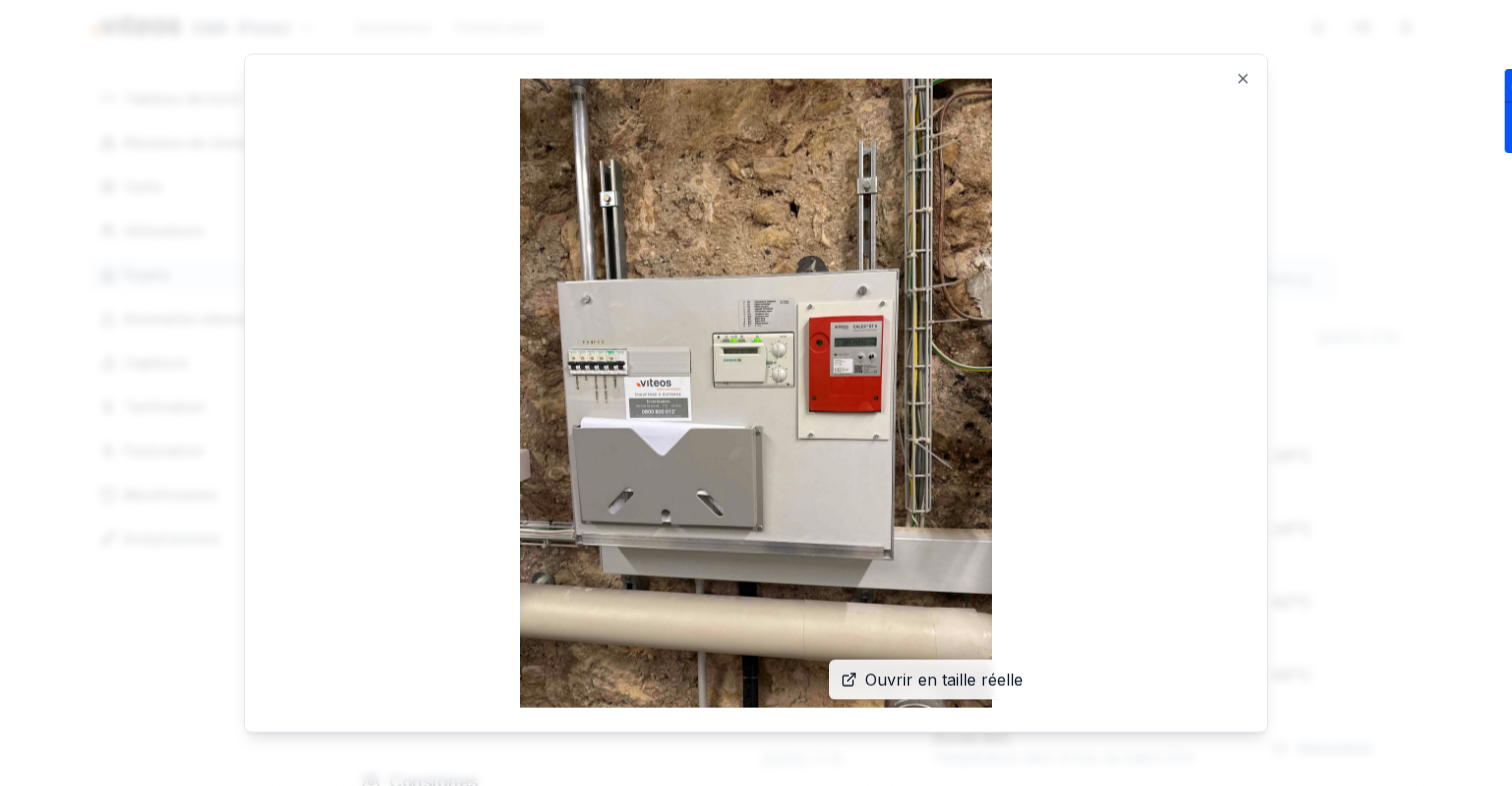 click on "Ouvrir en taille réelle" at bounding box center [944, 679] 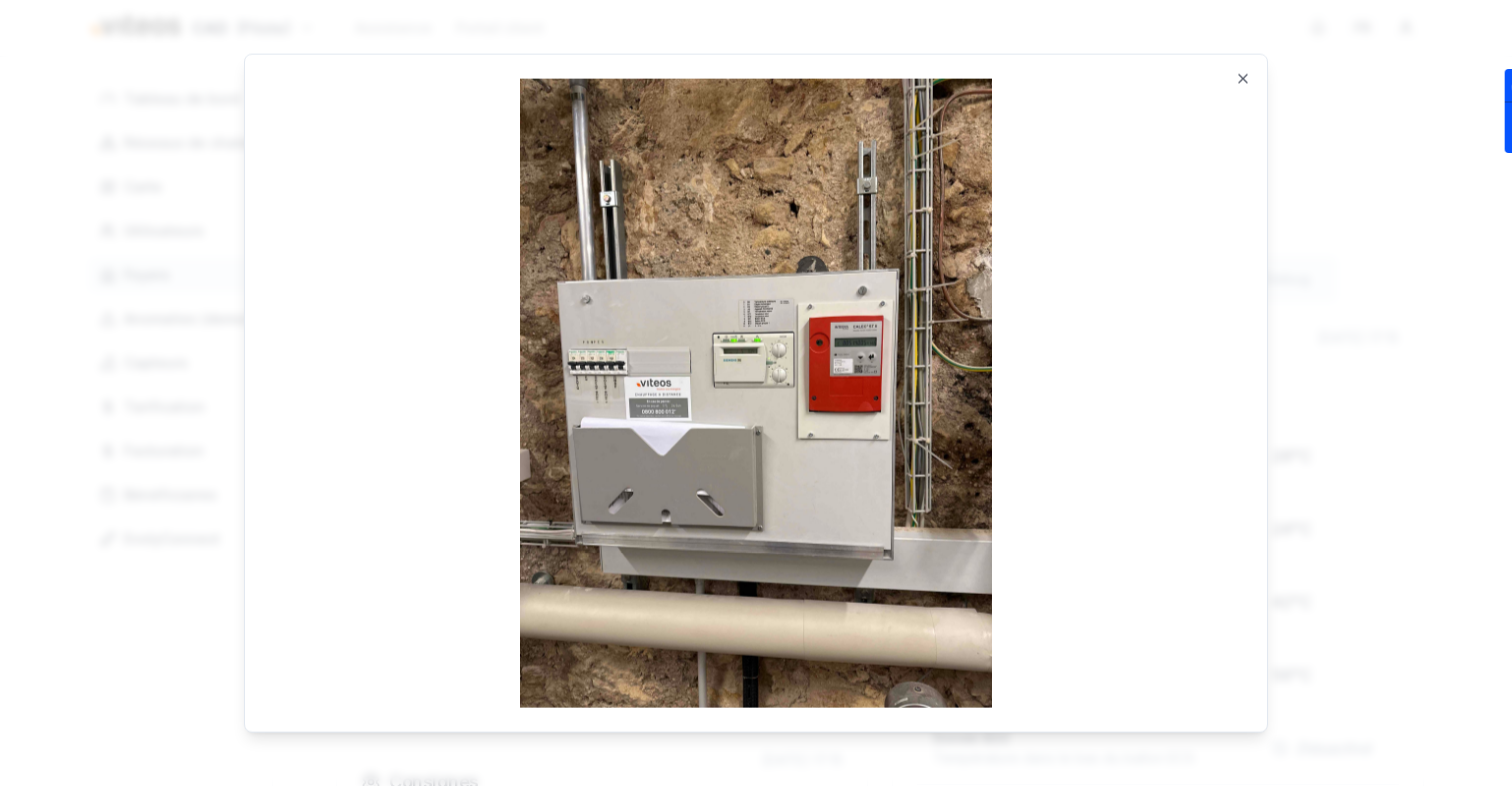 click on "Ouvrir en taille réelle Close" at bounding box center [756, 393] 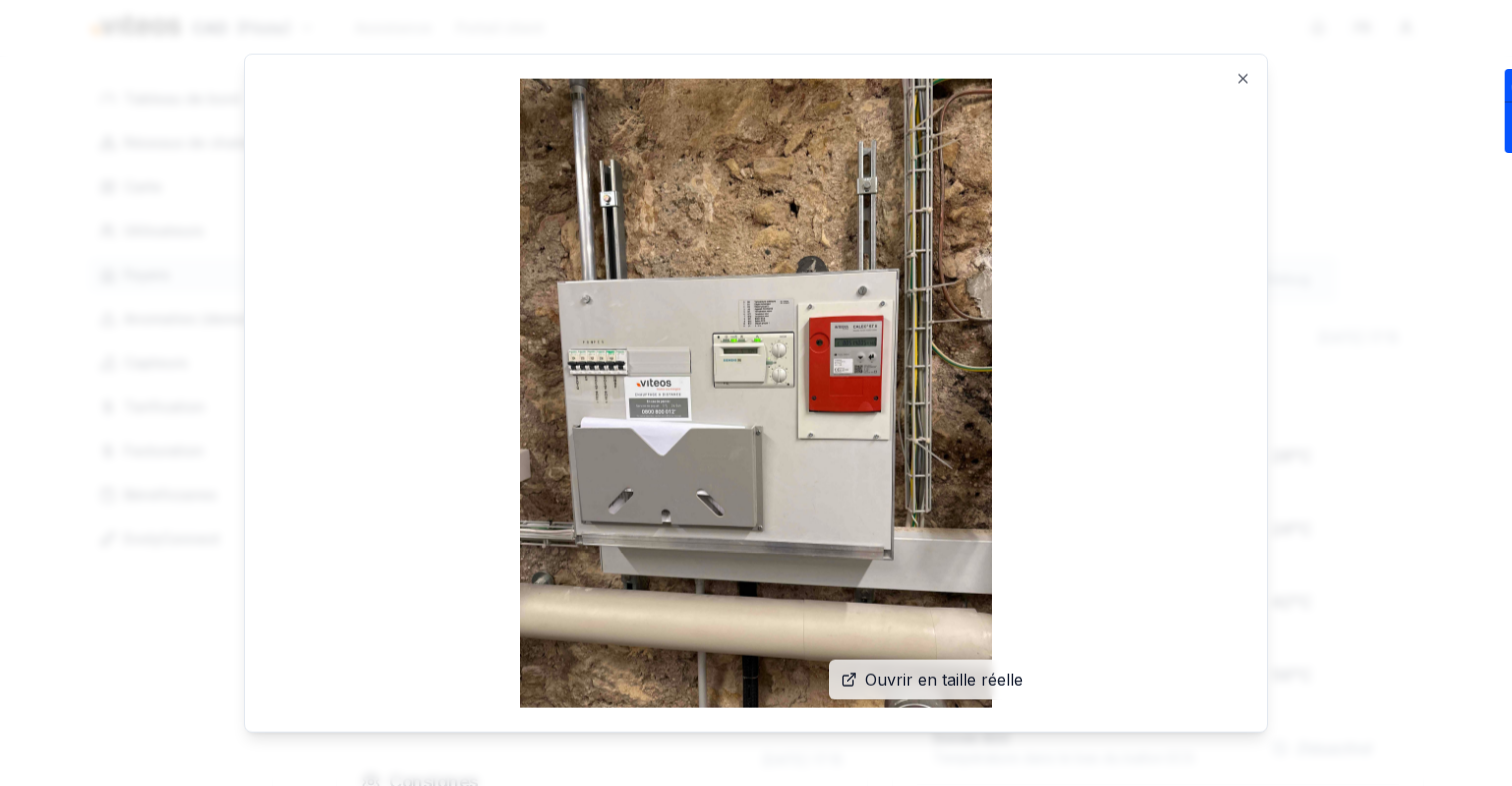 click at bounding box center (756, 393) 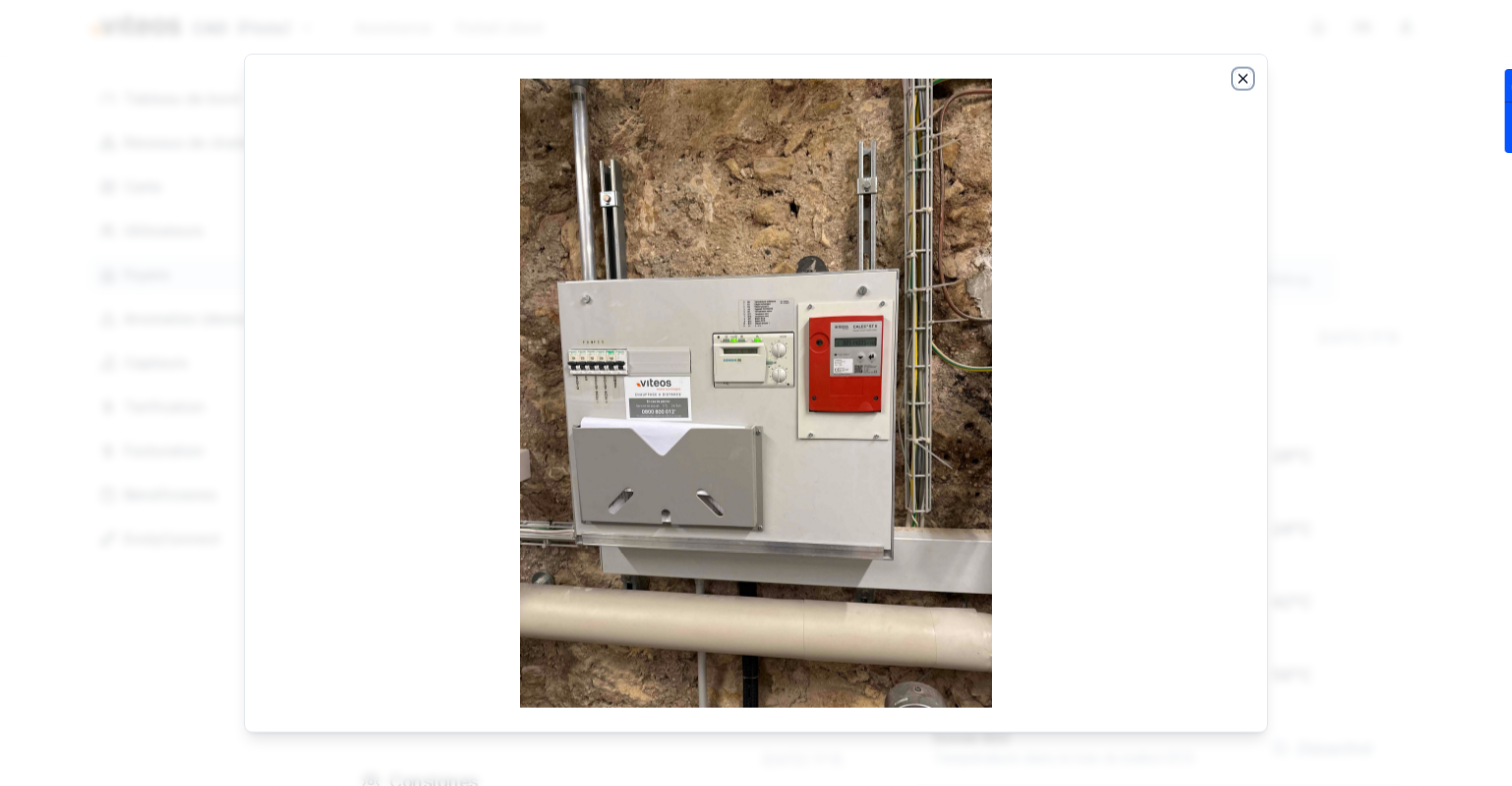 click 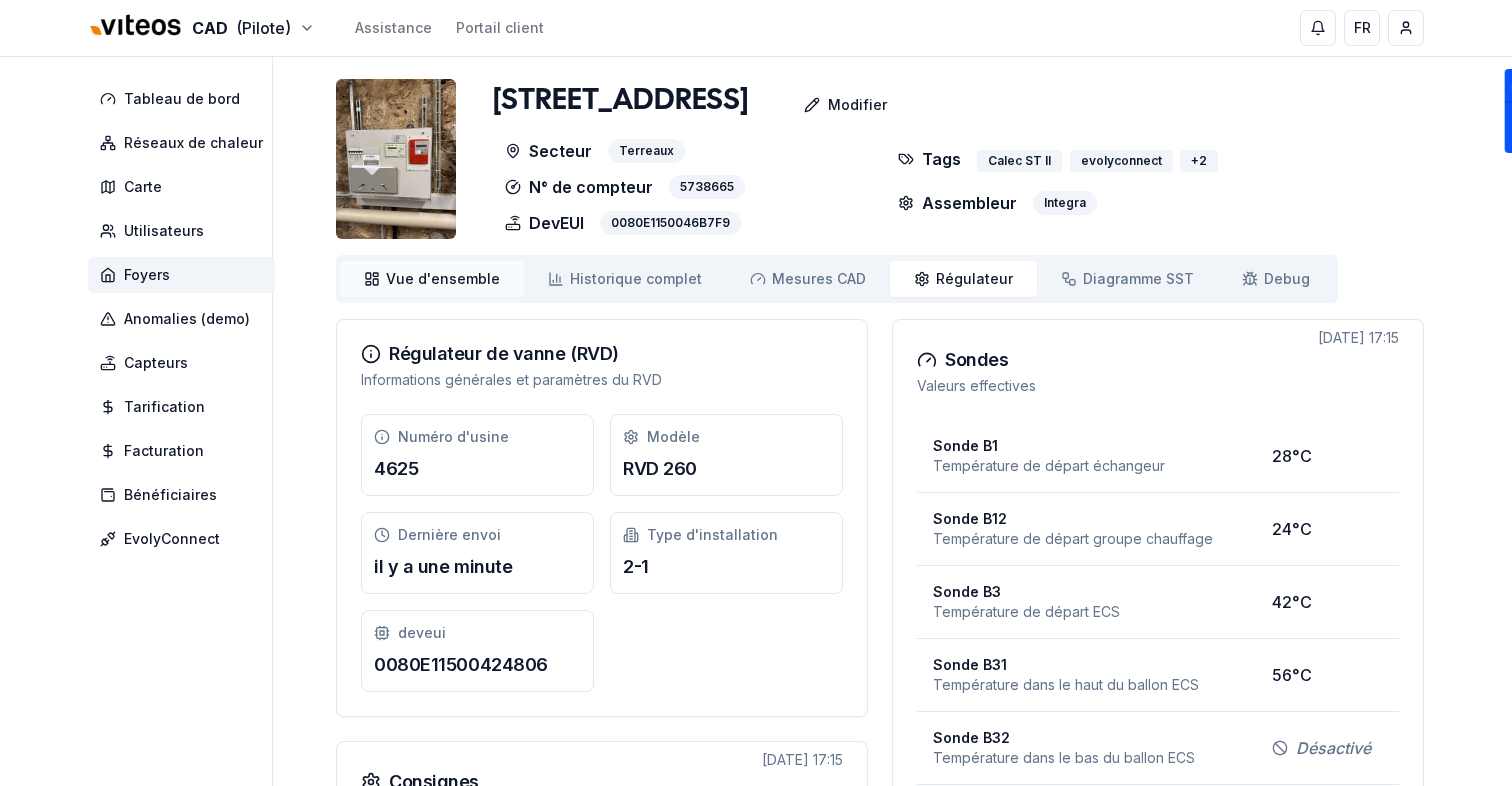 click on "Vue d'ensemble ensemble" at bounding box center (432, 279) 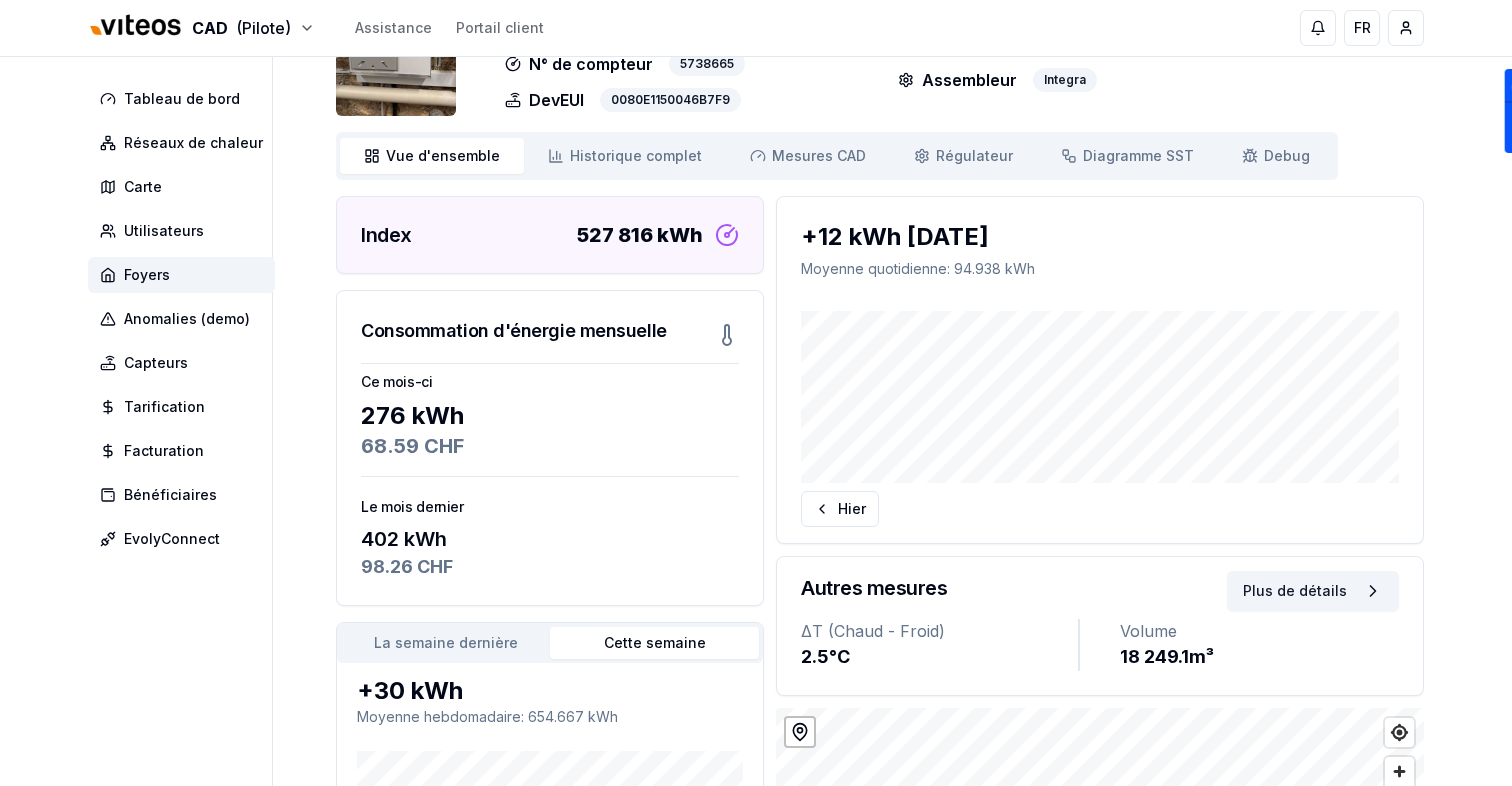 scroll, scrollTop: 0, scrollLeft: 0, axis: both 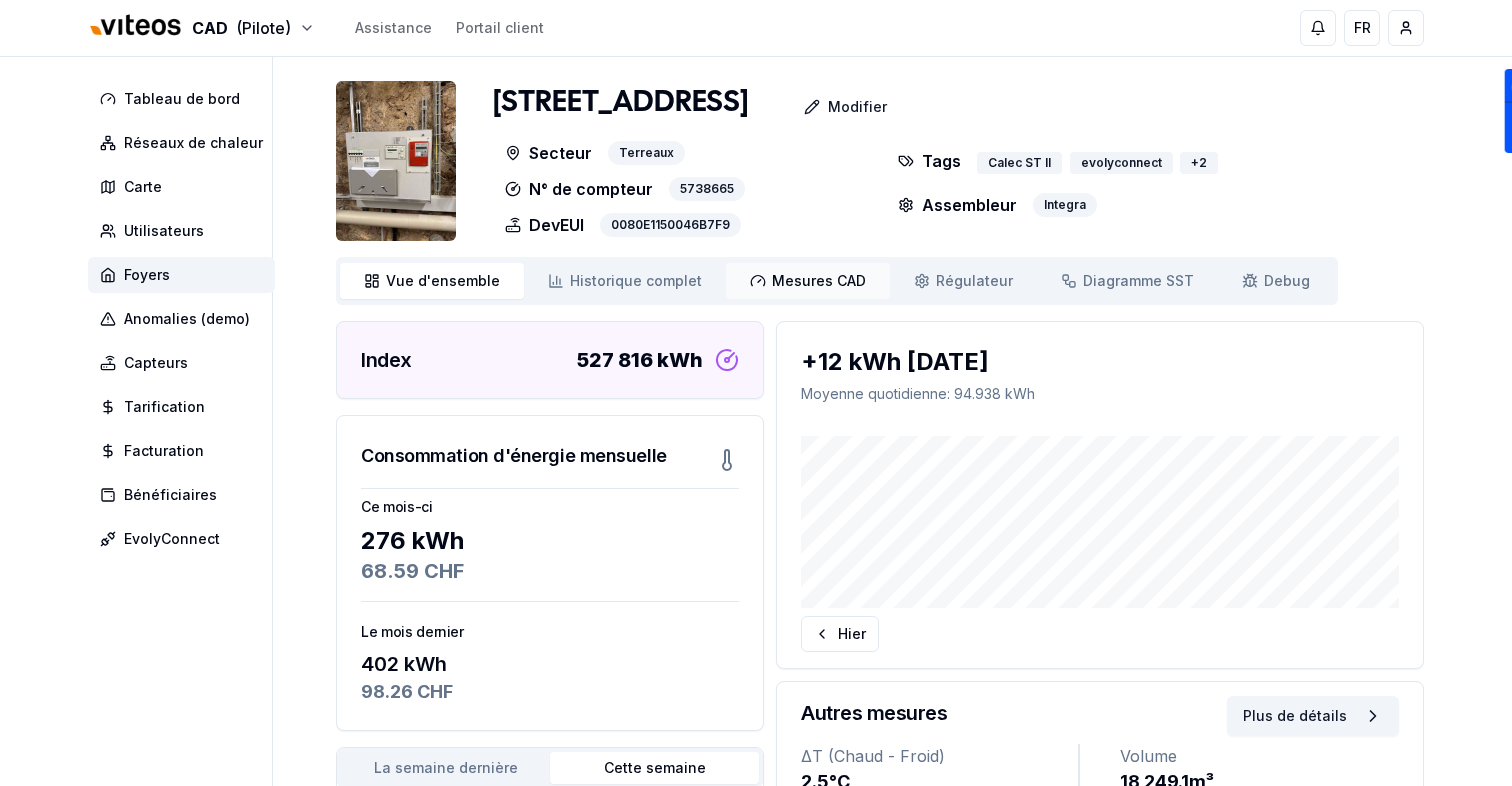 click on "Mesures CAD" at bounding box center (819, 281) 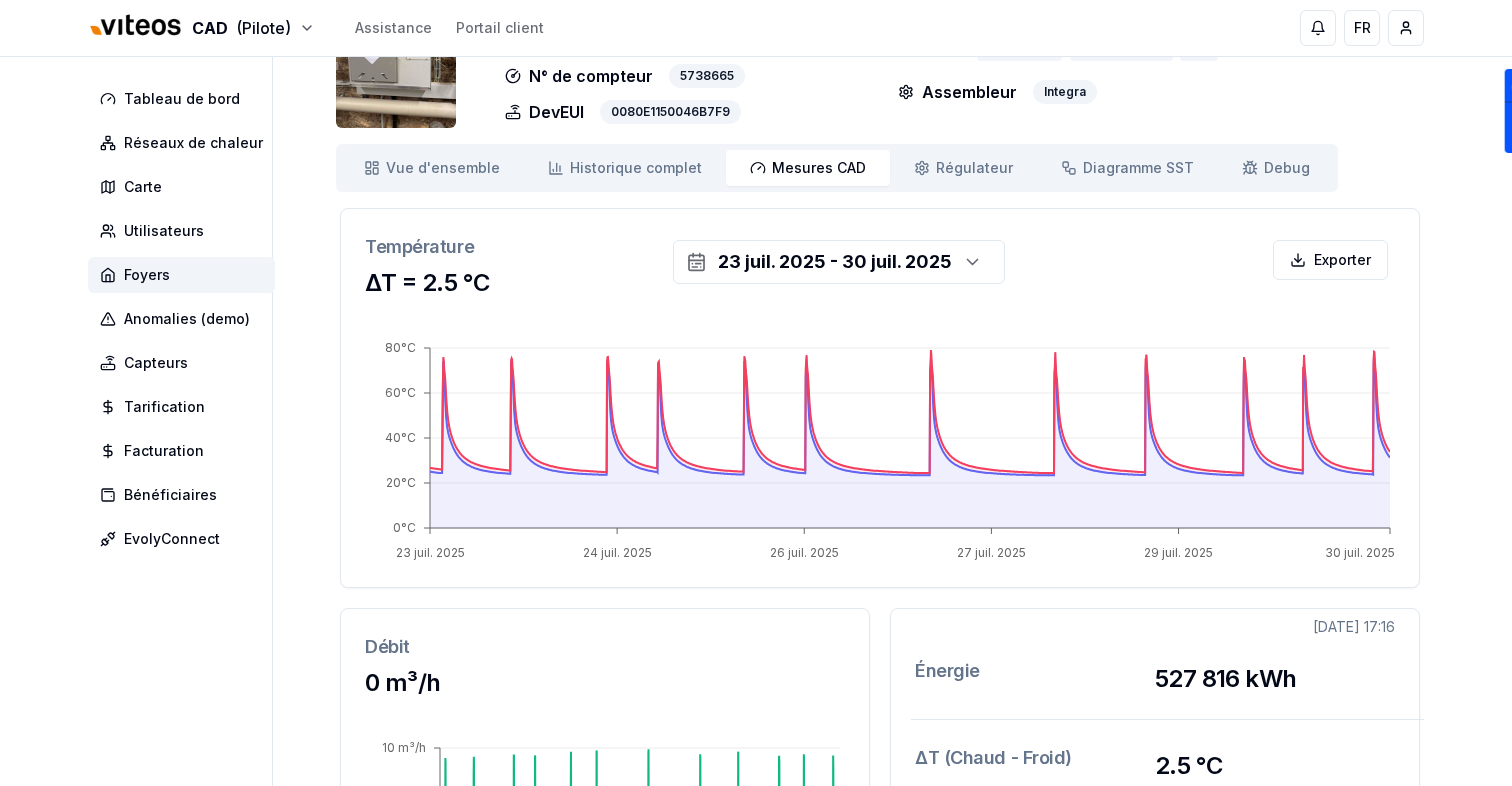 scroll, scrollTop: 0, scrollLeft: 0, axis: both 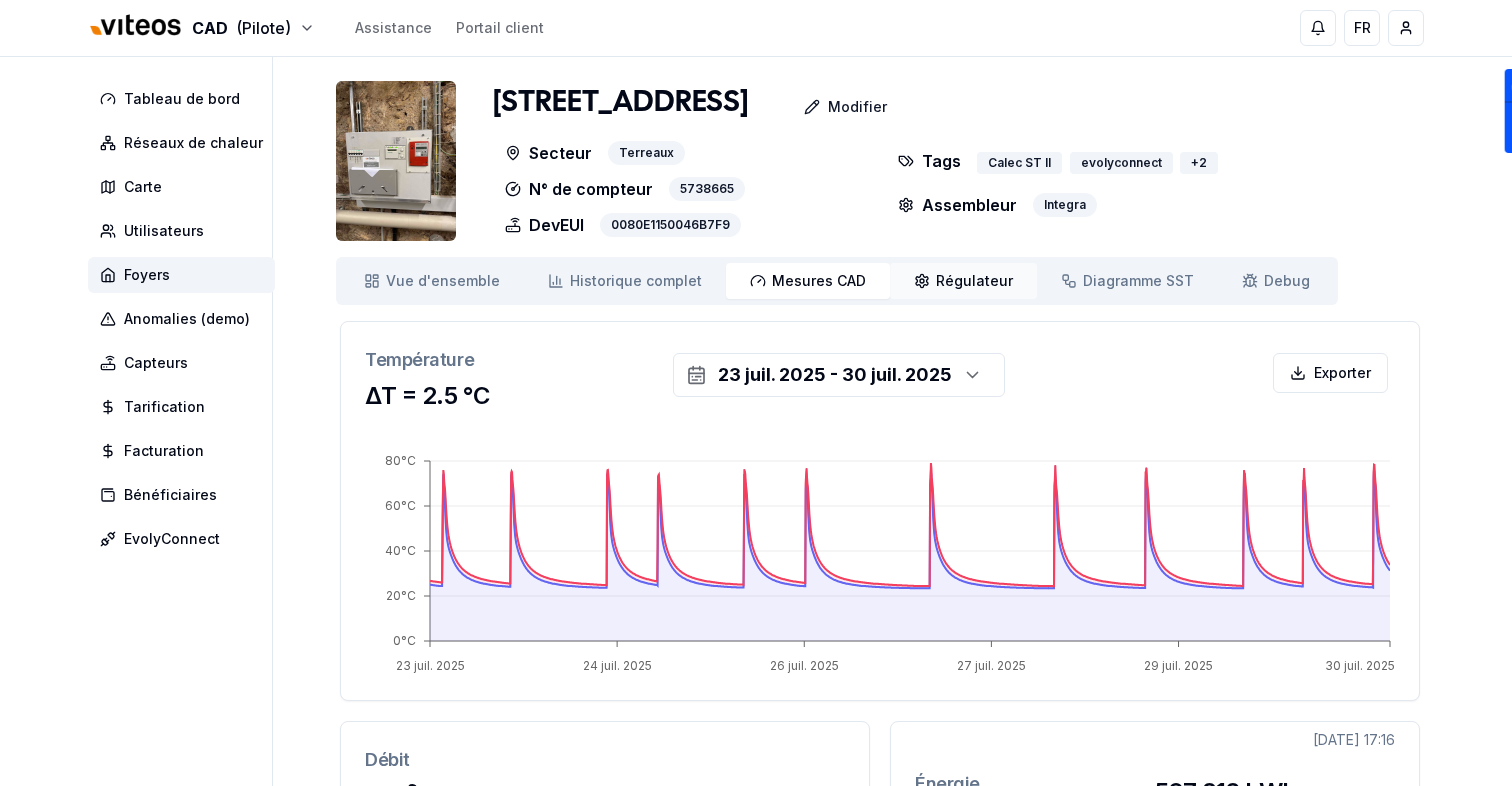 click on "Régulateur Régulateur" at bounding box center [963, 281] 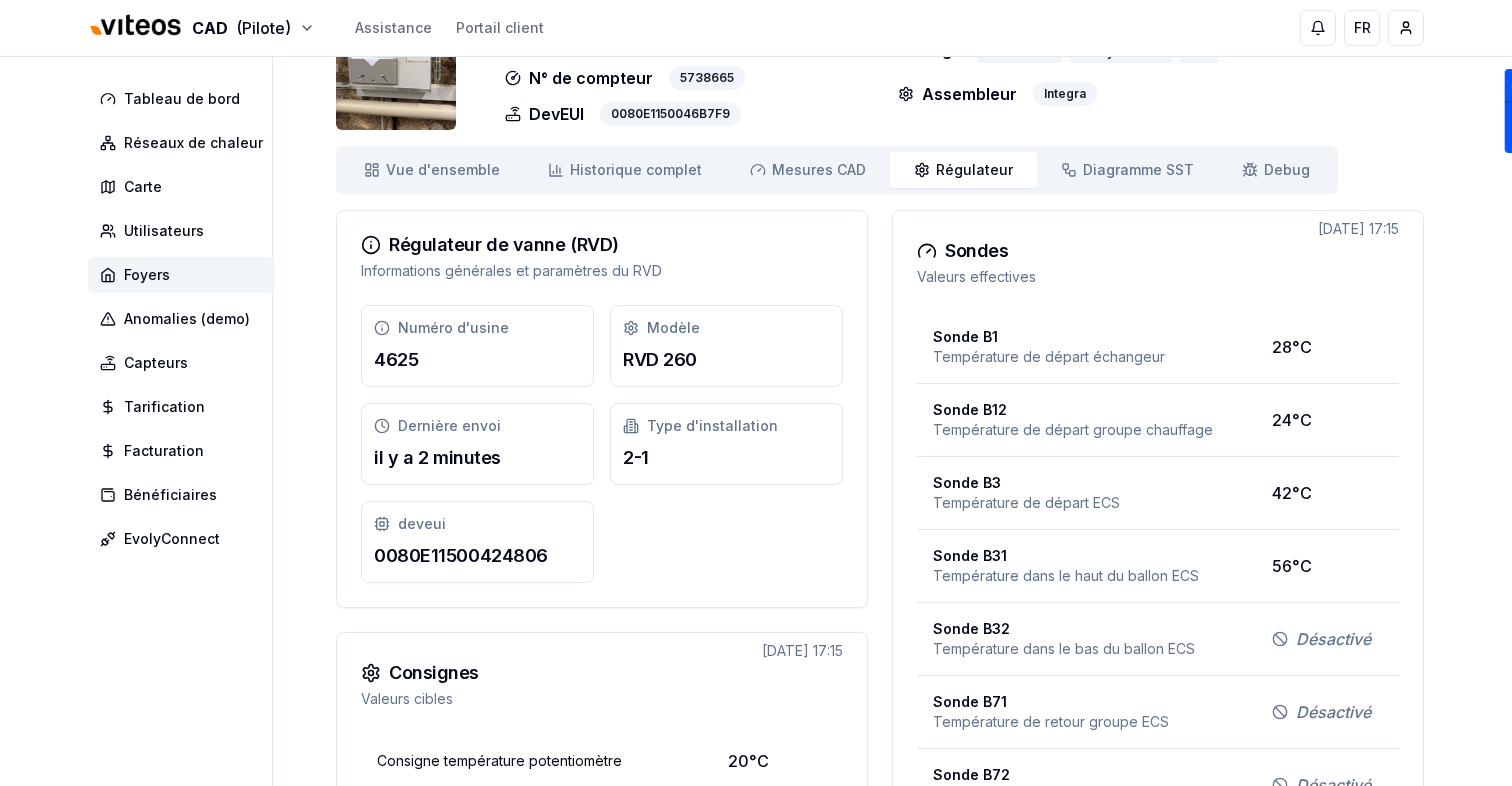 scroll, scrollTop: 0, scrollLeft: 0, axis: both 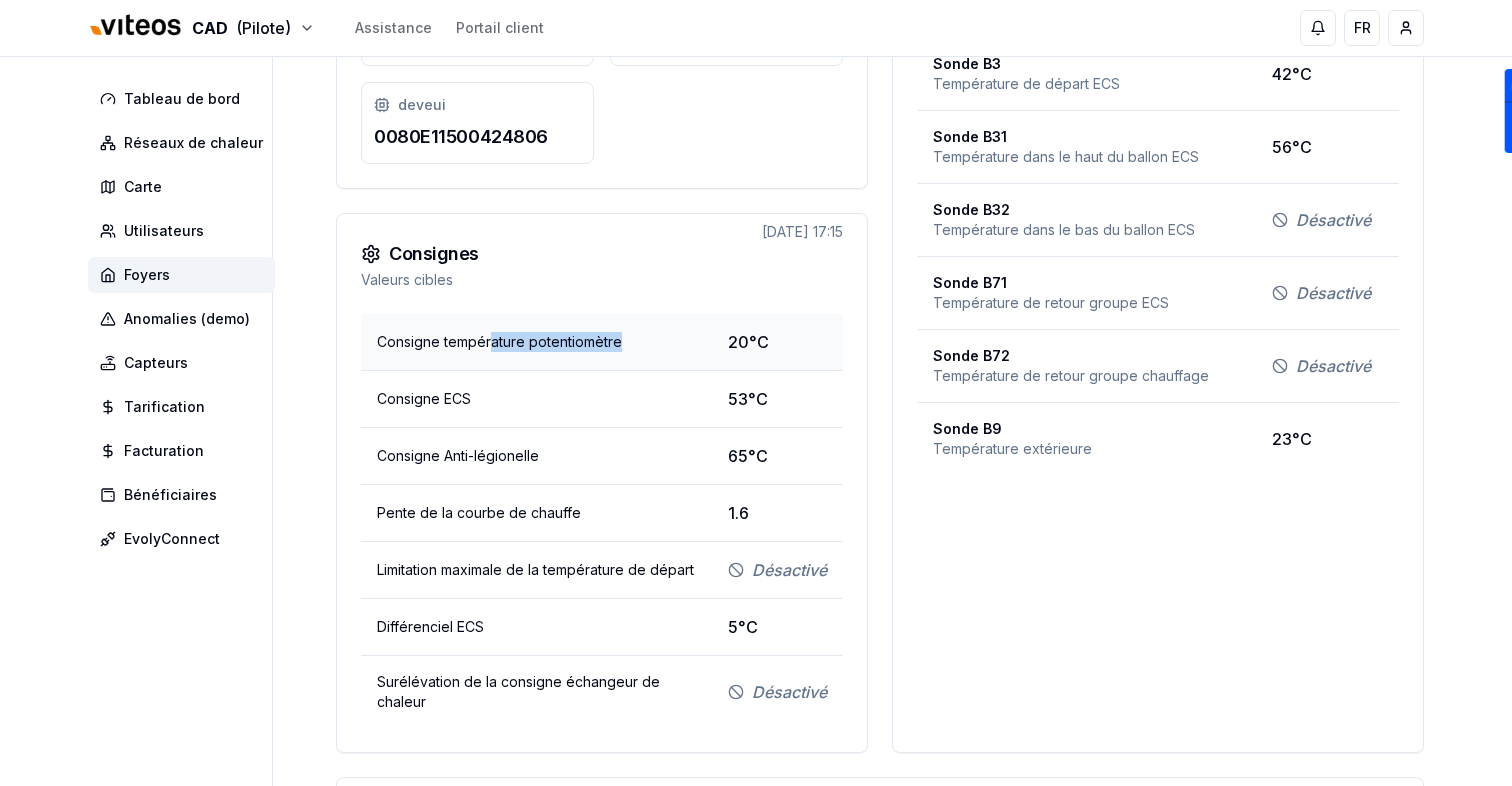 drag, startPoint x: 623, startPoint y: 348, endPoint x: 489, endPoint y: 340, distance: 134.23859 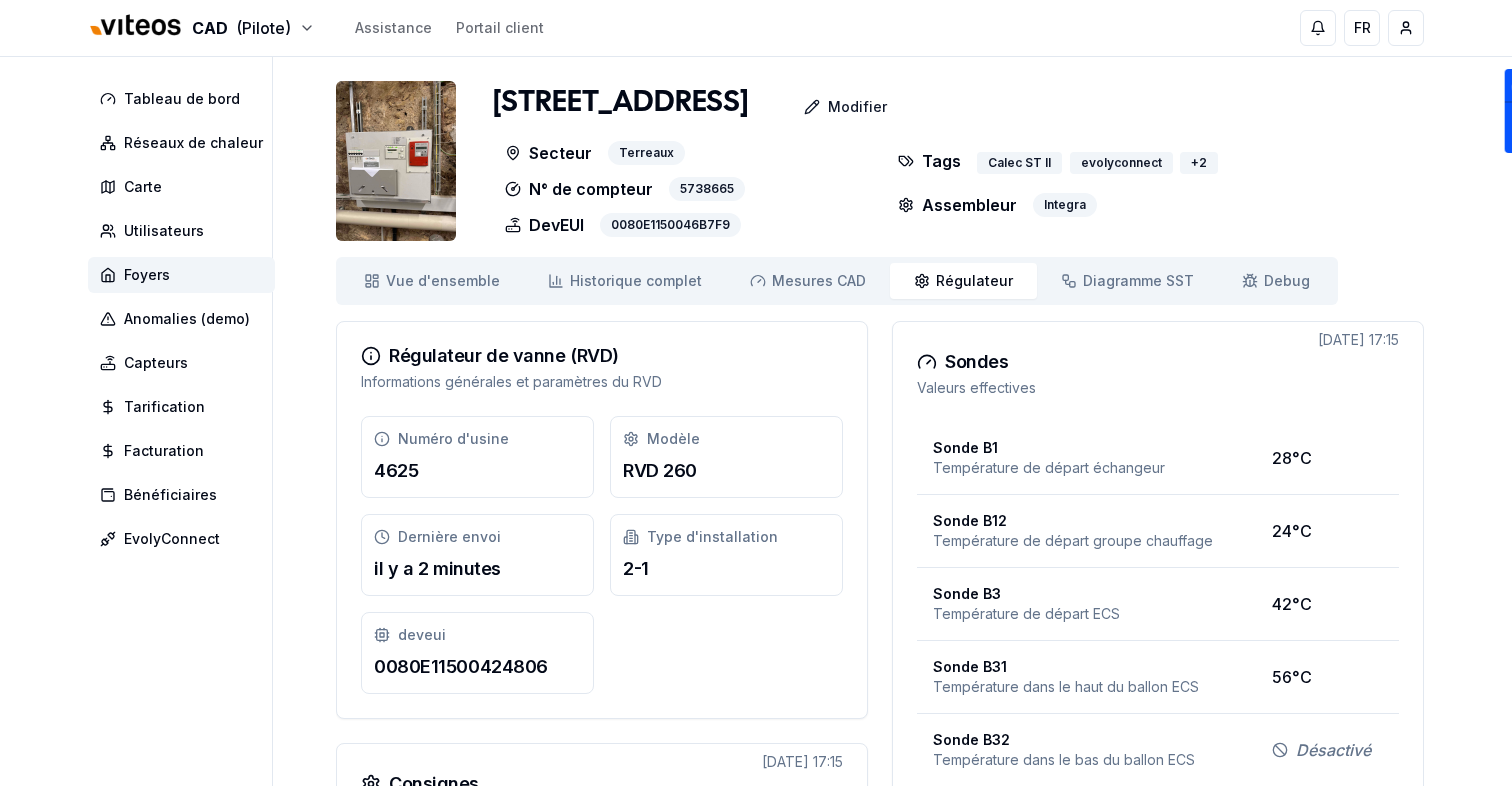scroll, scrollTop: 0, scrollLeft: 0, axis: both 